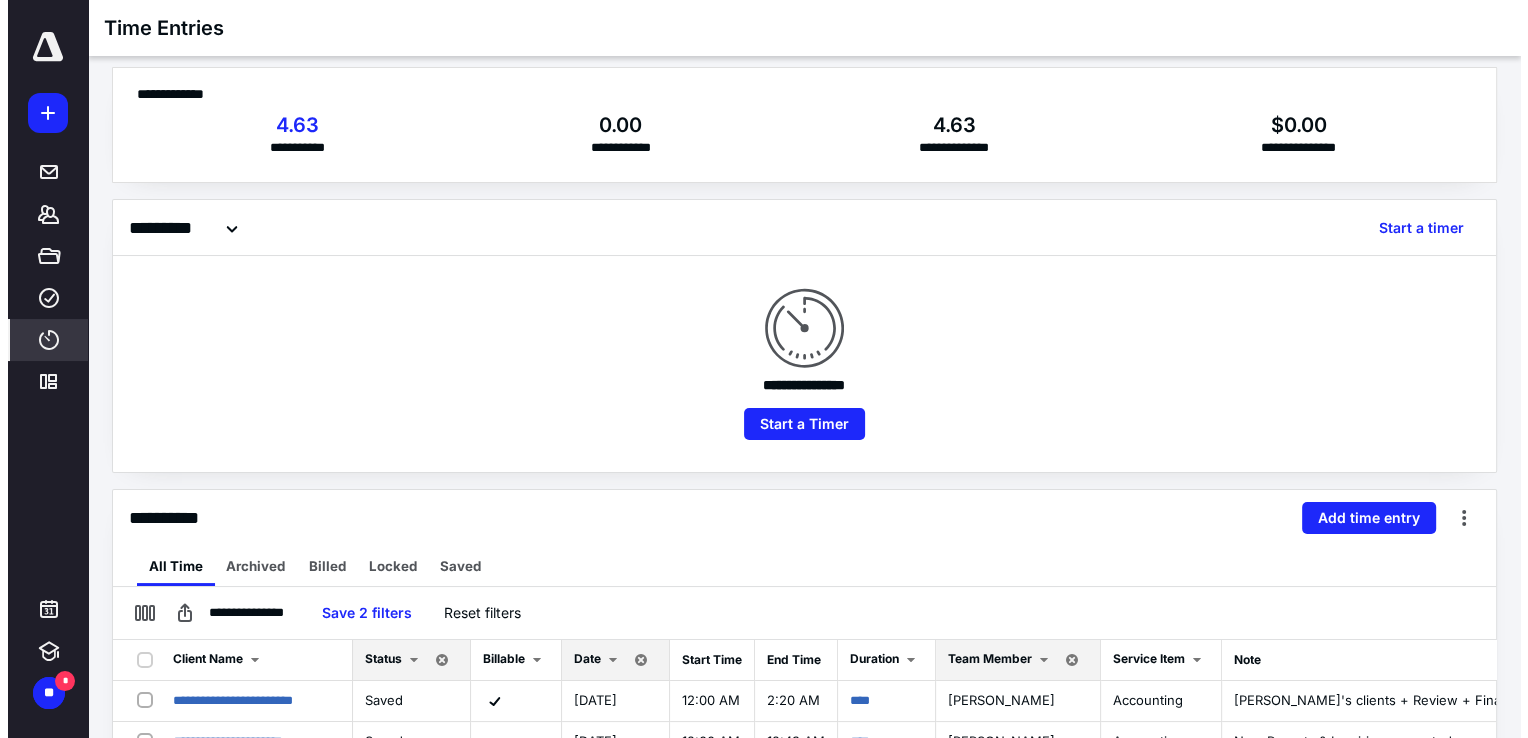 scroll, scrollTop: 0, scrollLeft: 0, axis: both 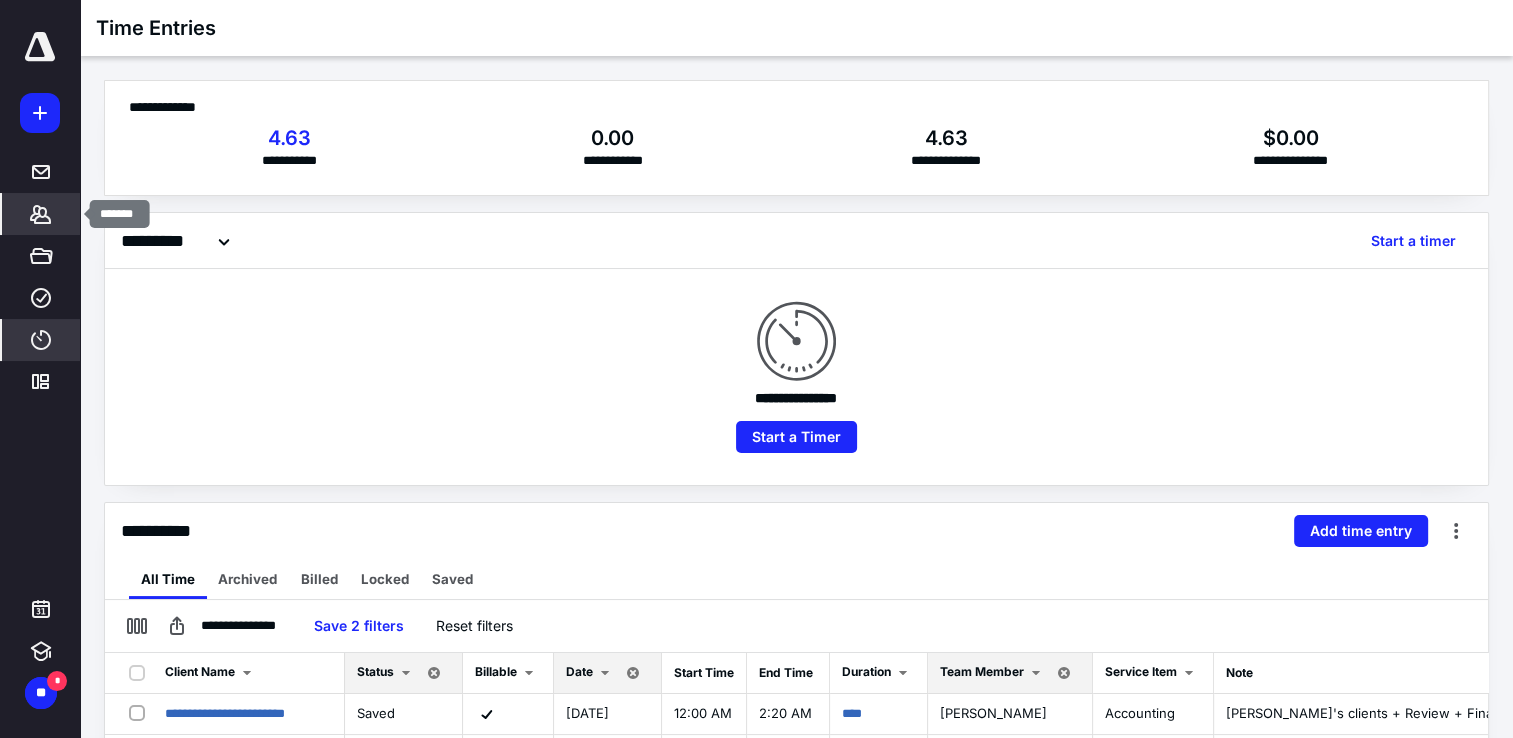 click on "*******" at bounding box center (41, 214) 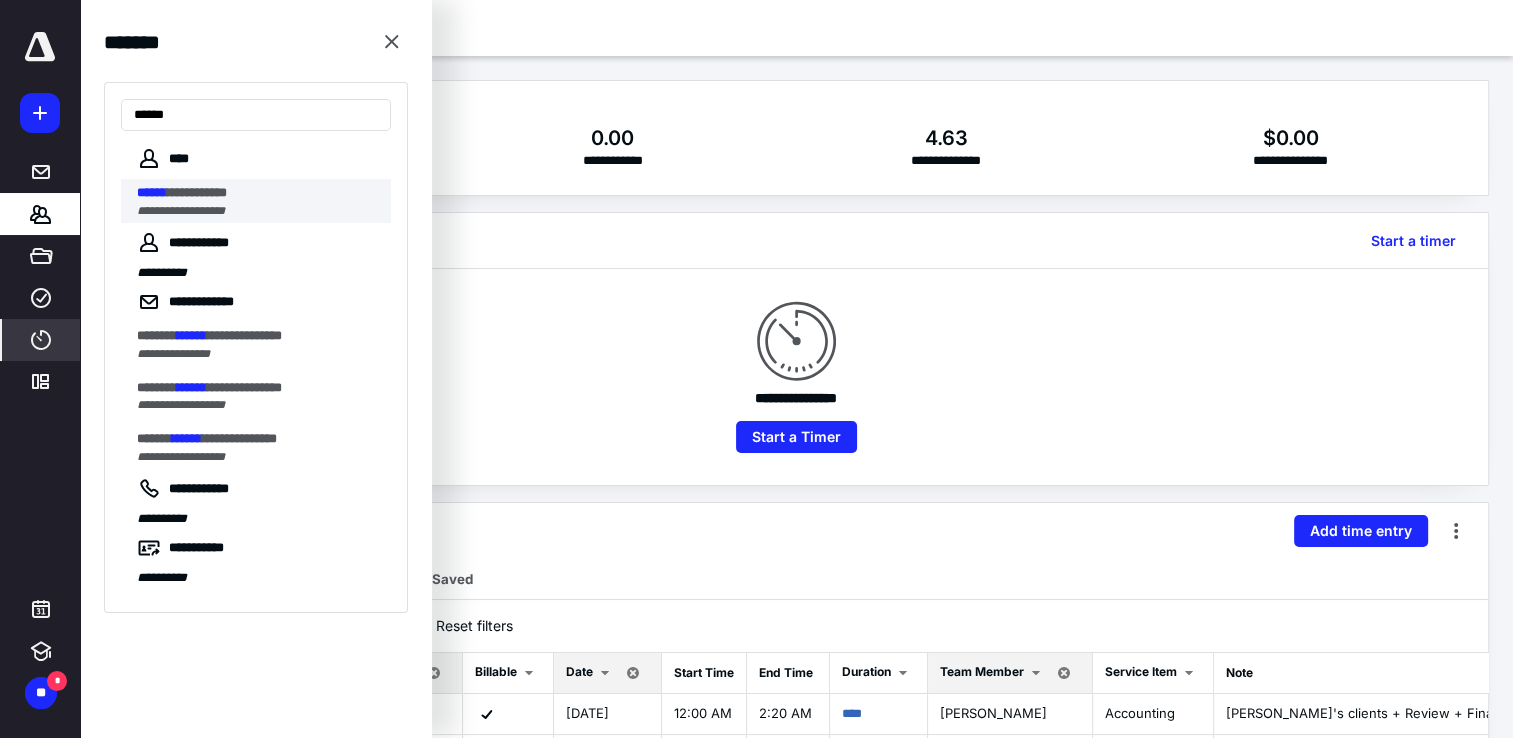type on "******" 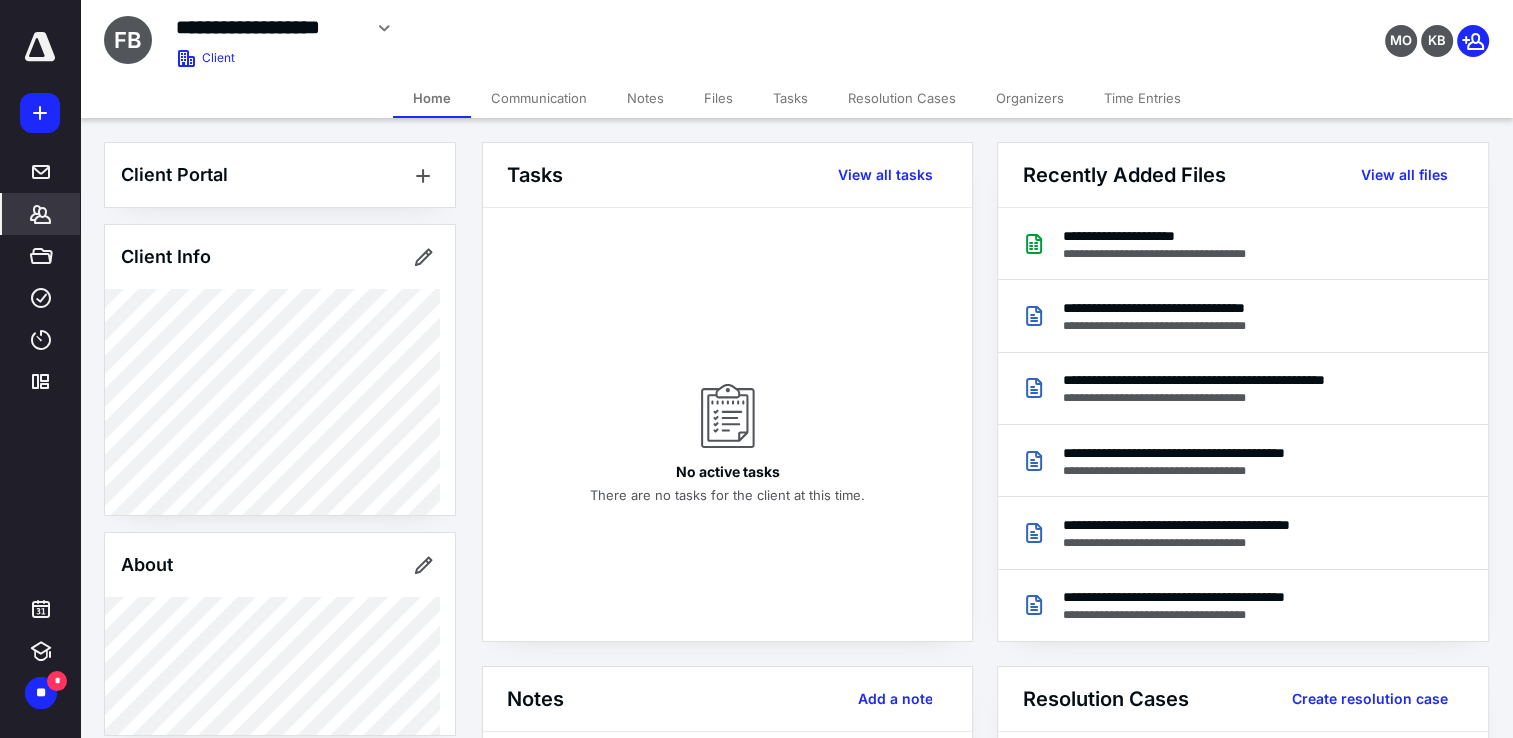 click on "Notes" at bounding box center (645, 98) 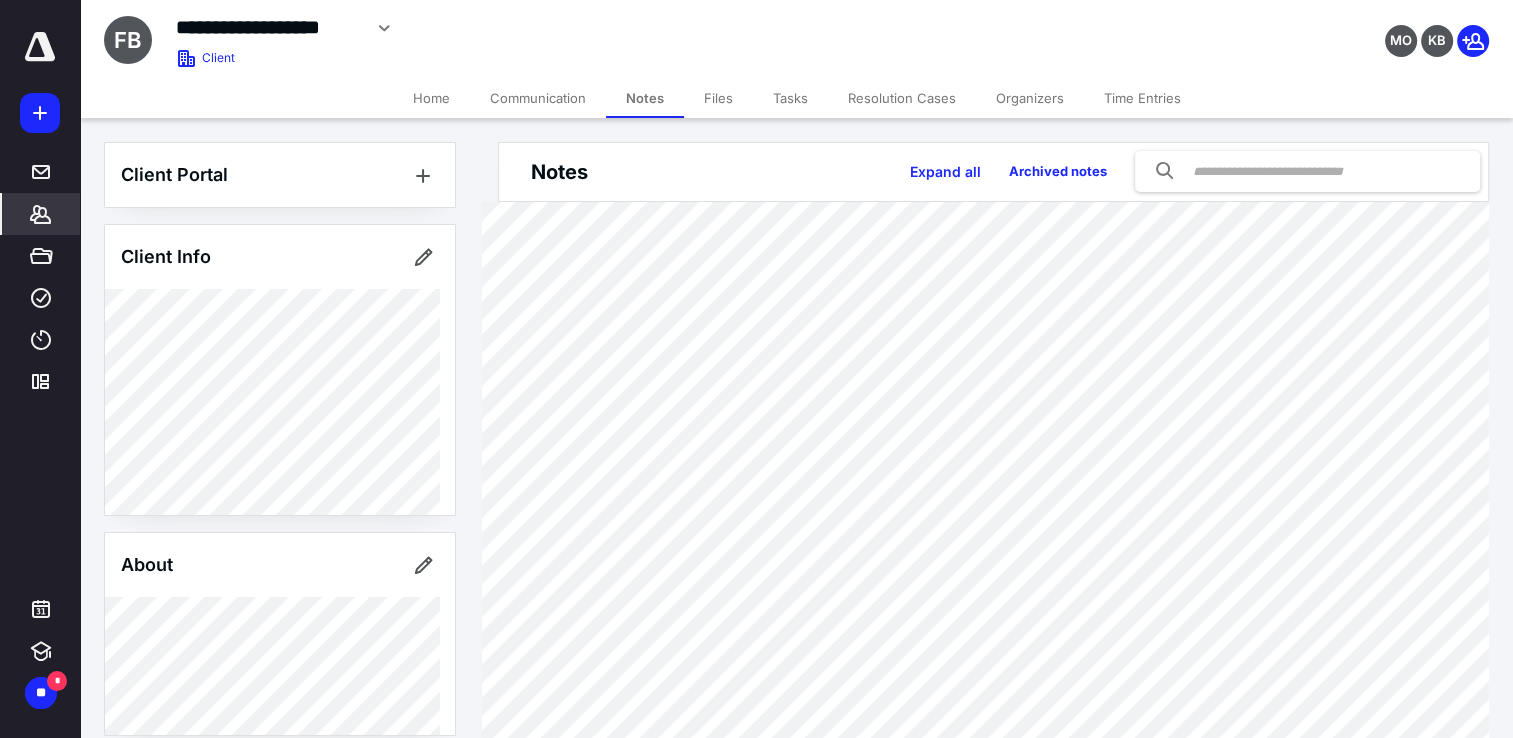 click on "Communication" at bounding box center [538, 98] 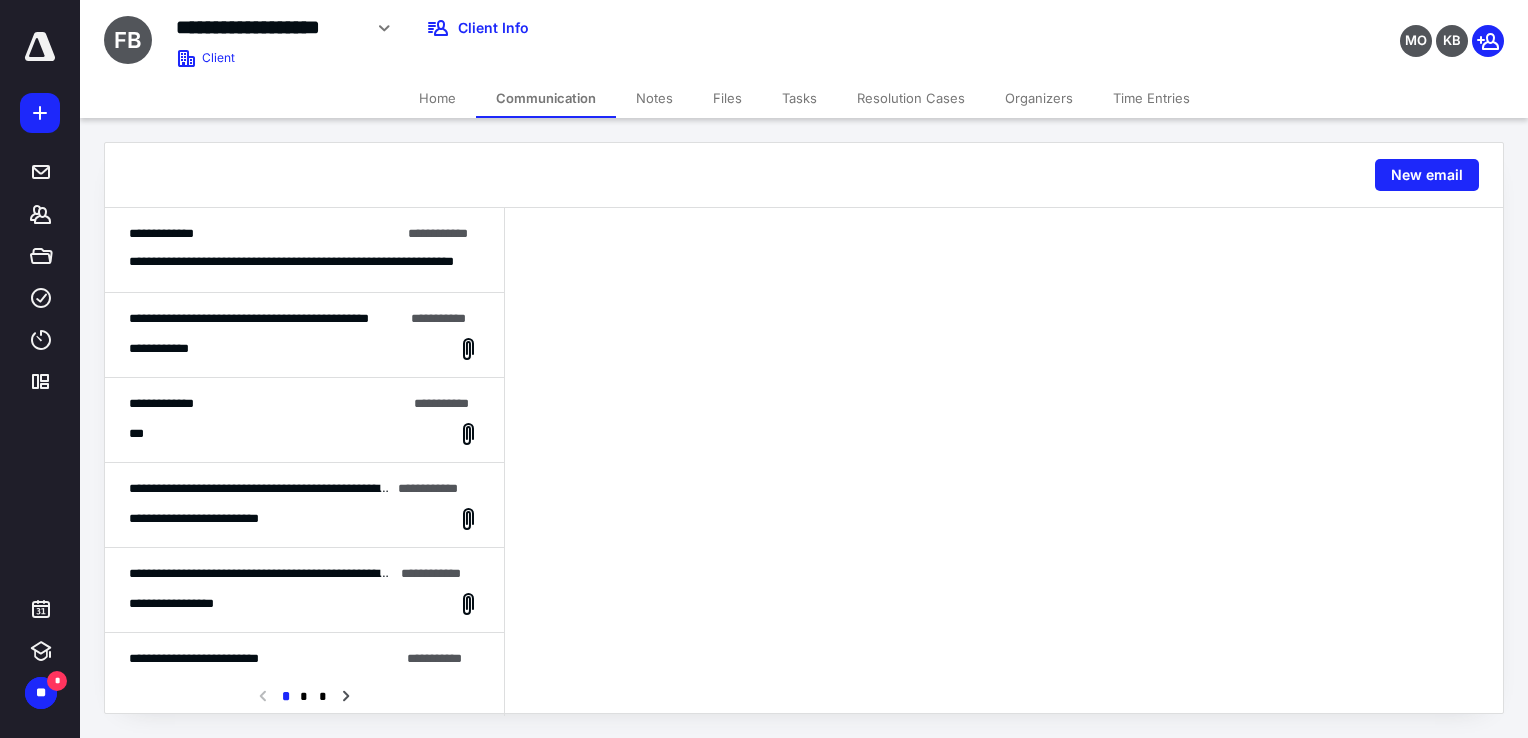click on "**********" at bounding box center [304, 250] 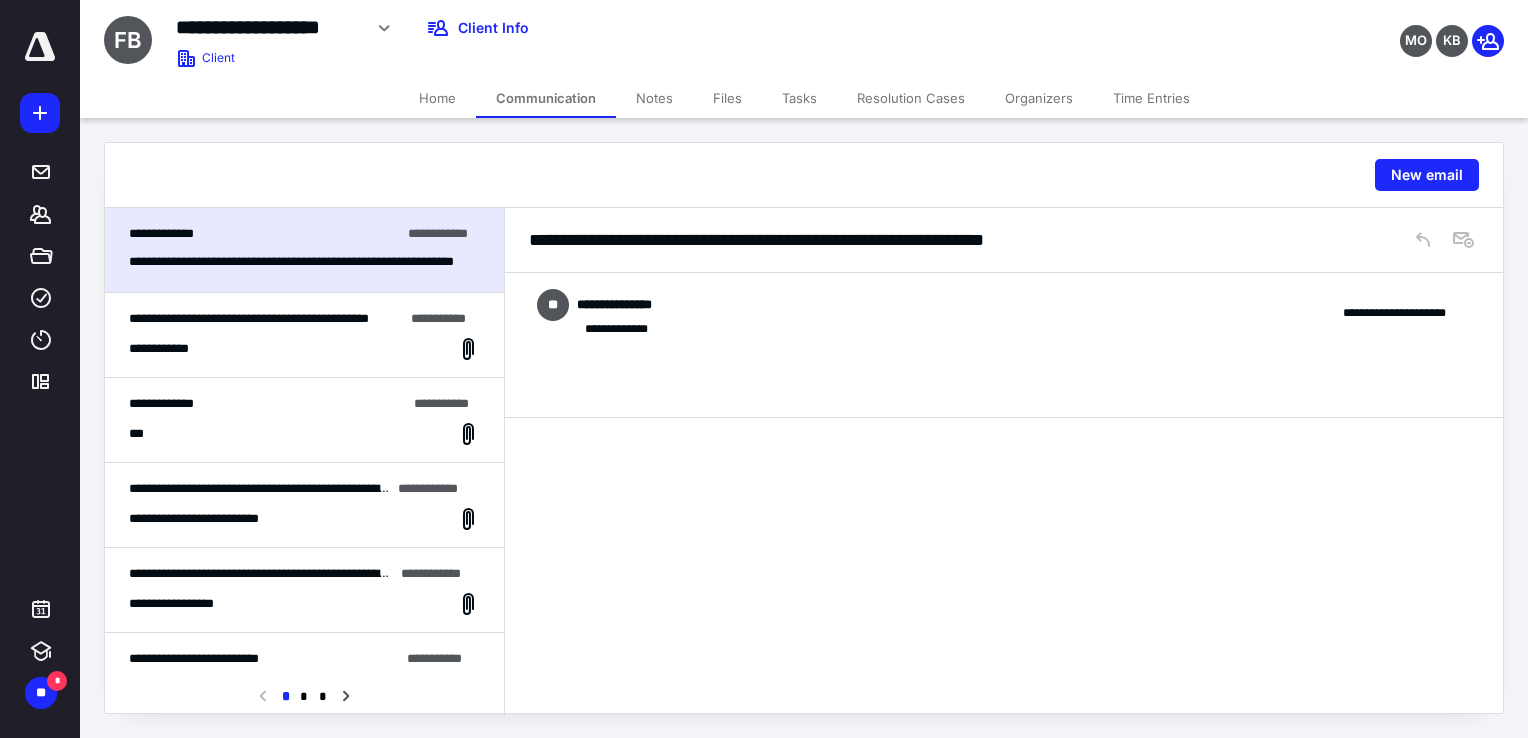 click on "**********" at bounding box center [304, 335] 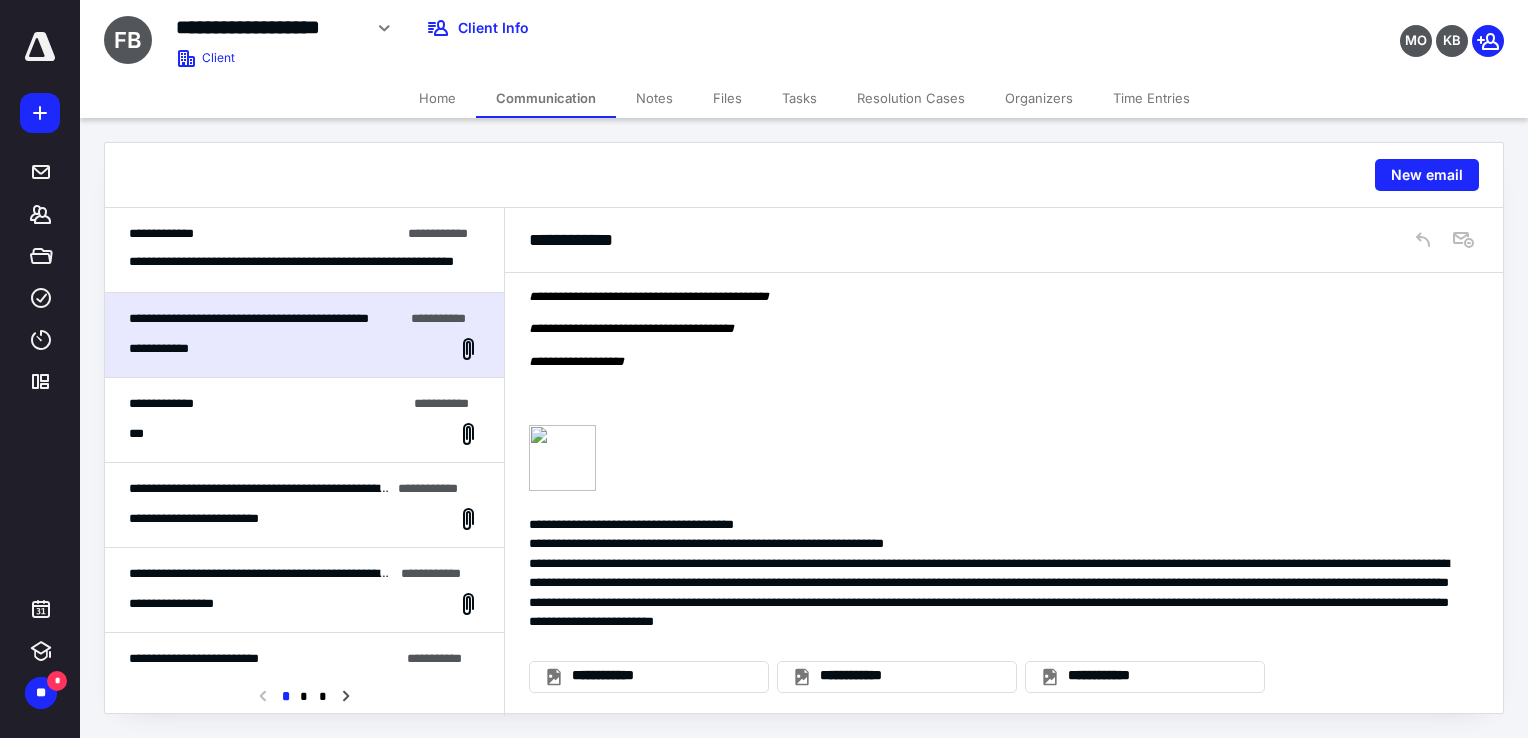 scroll, scrollTop: 907, scrollLeft: 0, axis: vertical 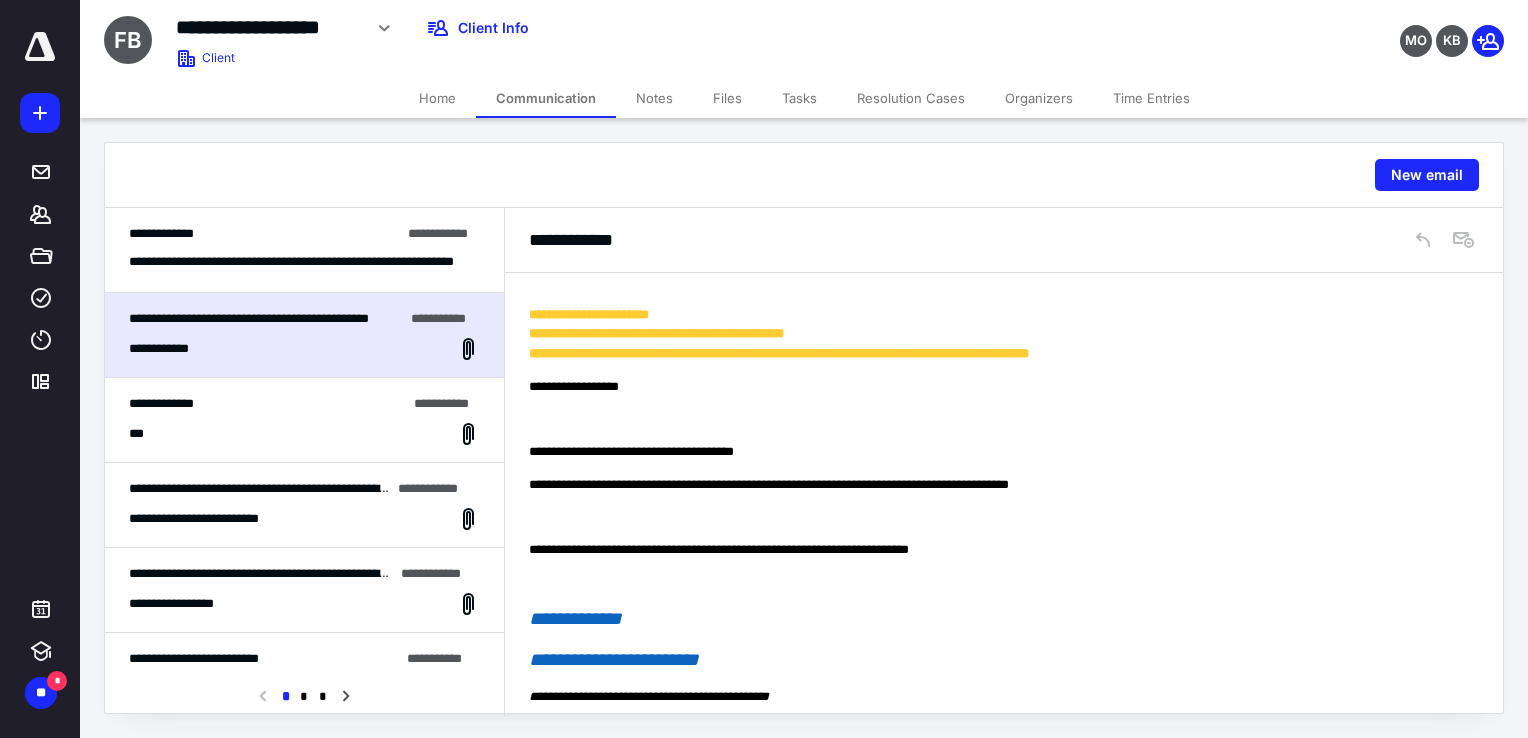 click on "**********" at bounding box center (297, 262) 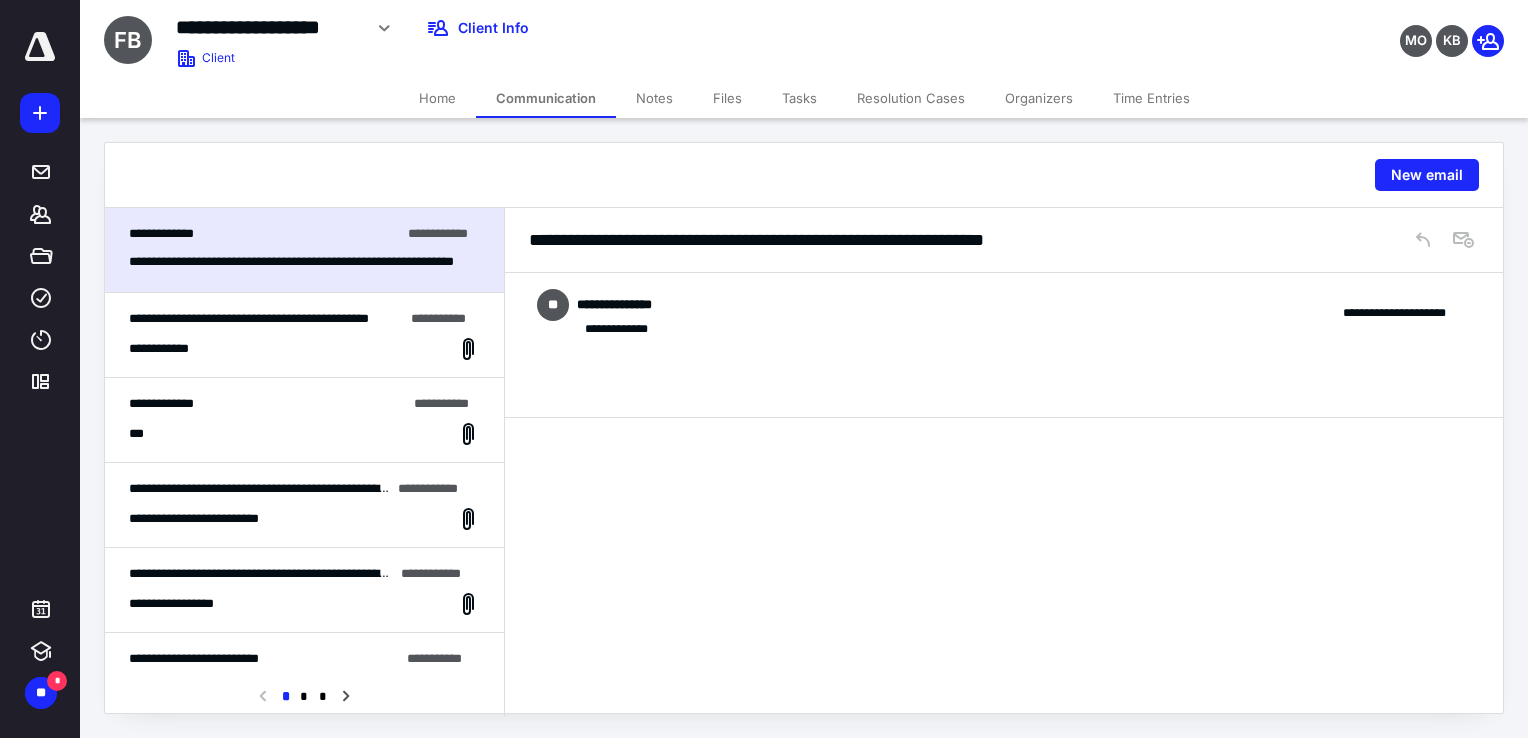click at bounding box center [1004, 393] 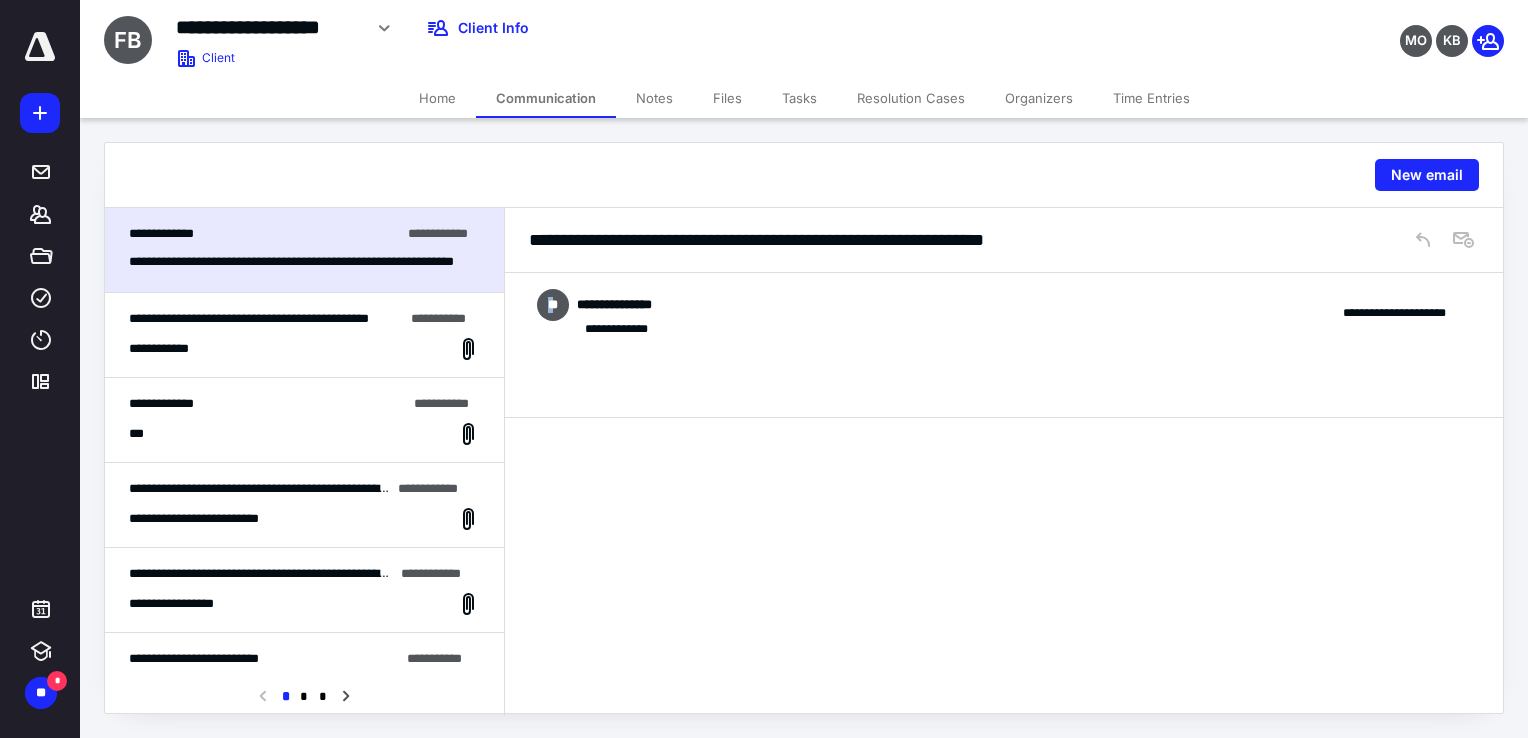 click on "**" at bounding box center [553, 305] 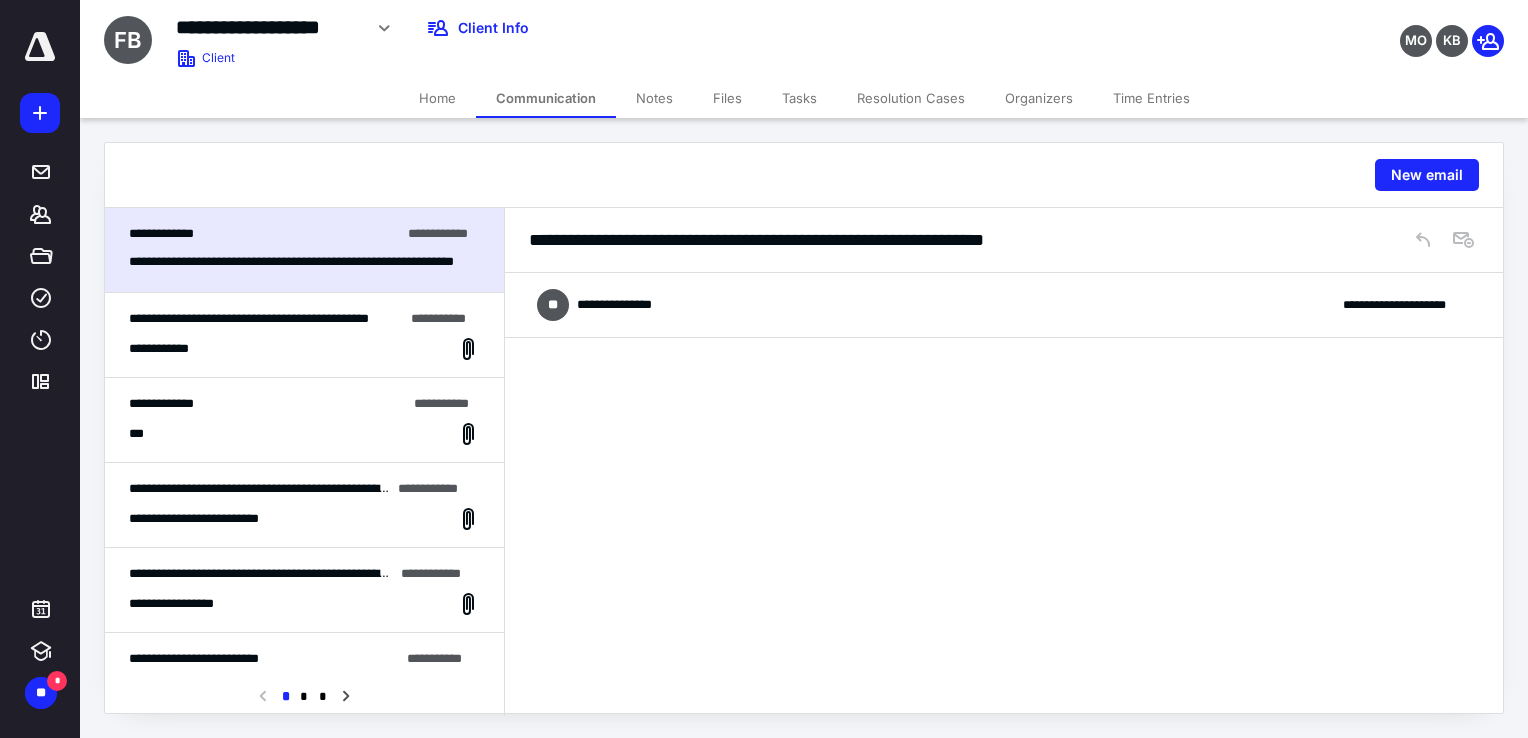 drag, startPoint x: 548, startPoint y: 309, endPoint x: 680, endPoint y: 314, distance: 132.09467 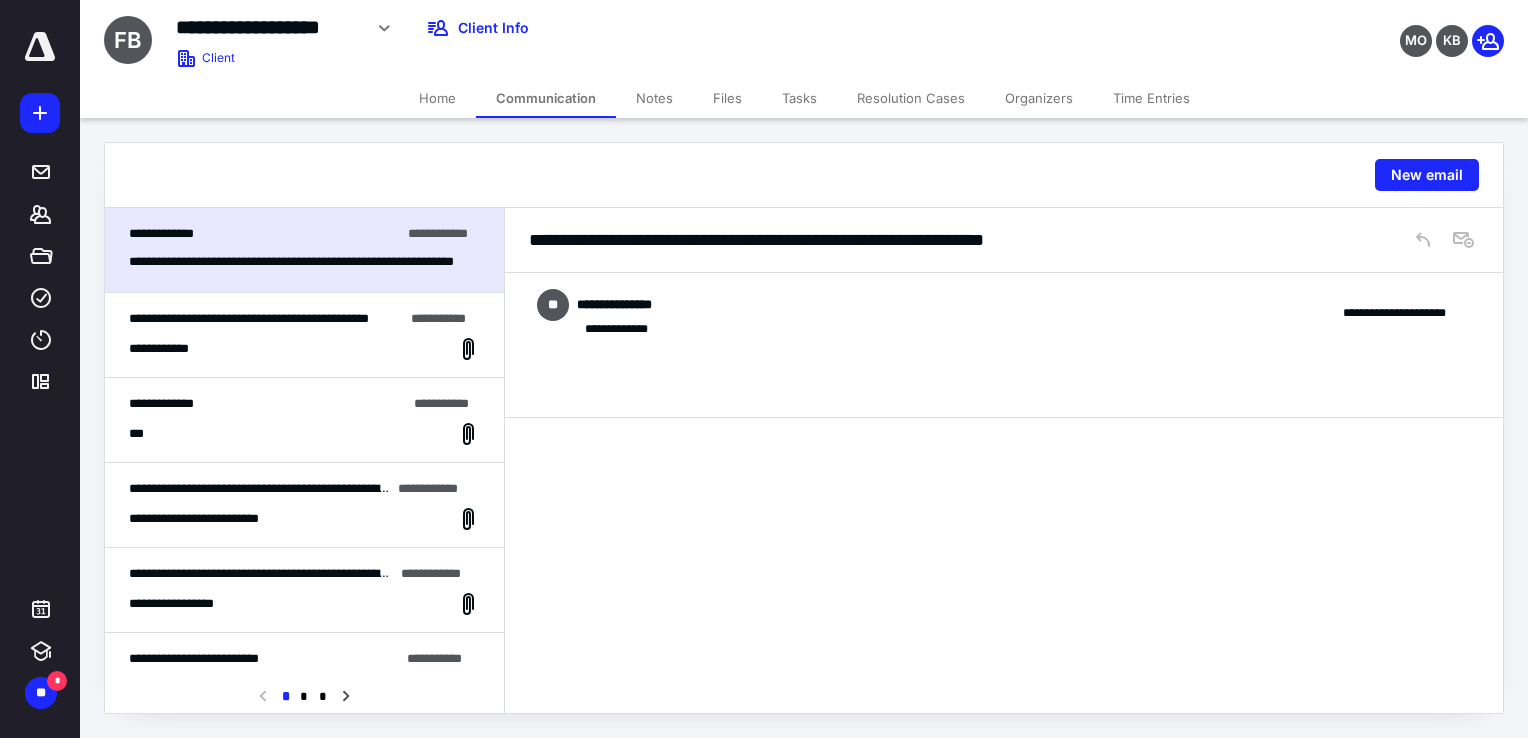 click on "**********" at bounding box center (1004, 313) 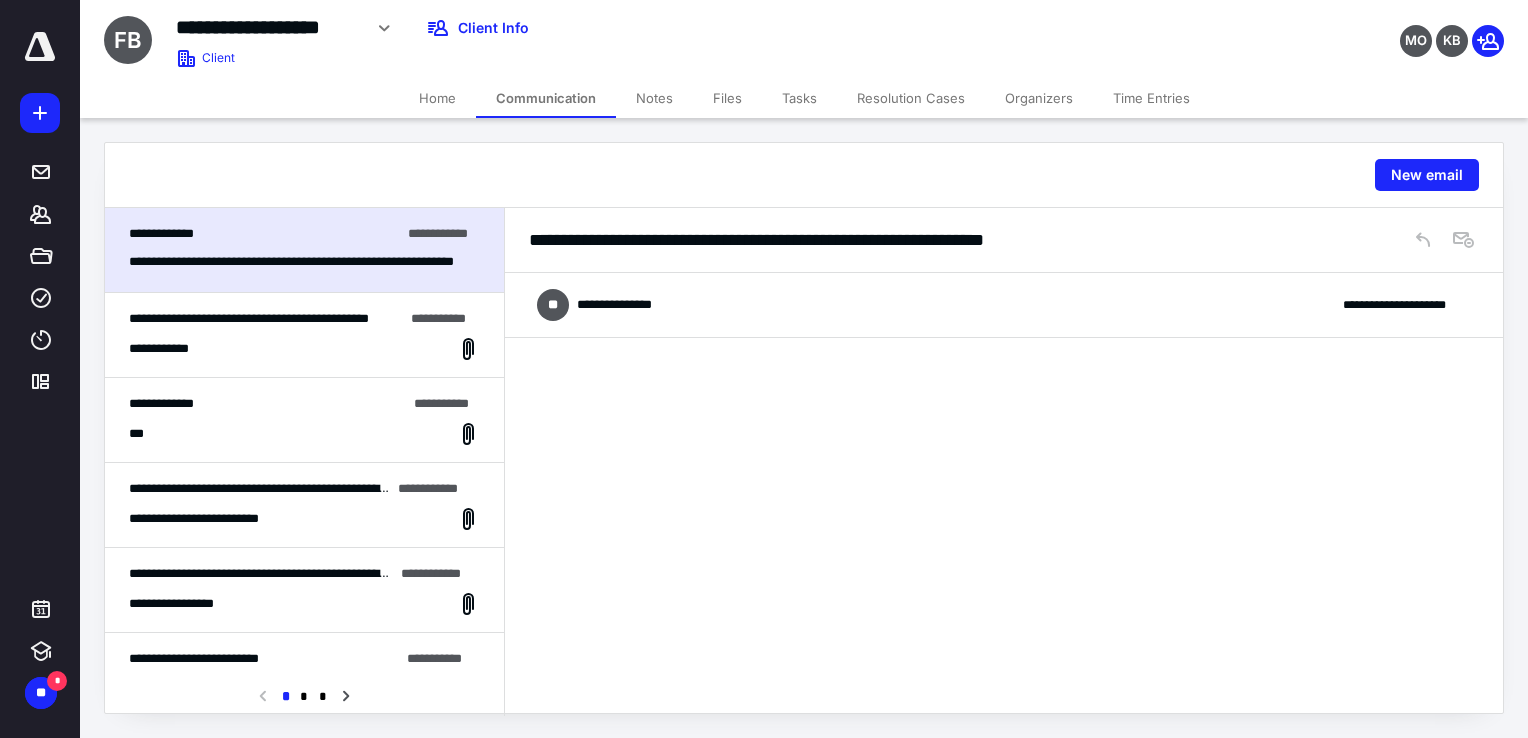 click on "**********" at bounding box center [1004, 305] 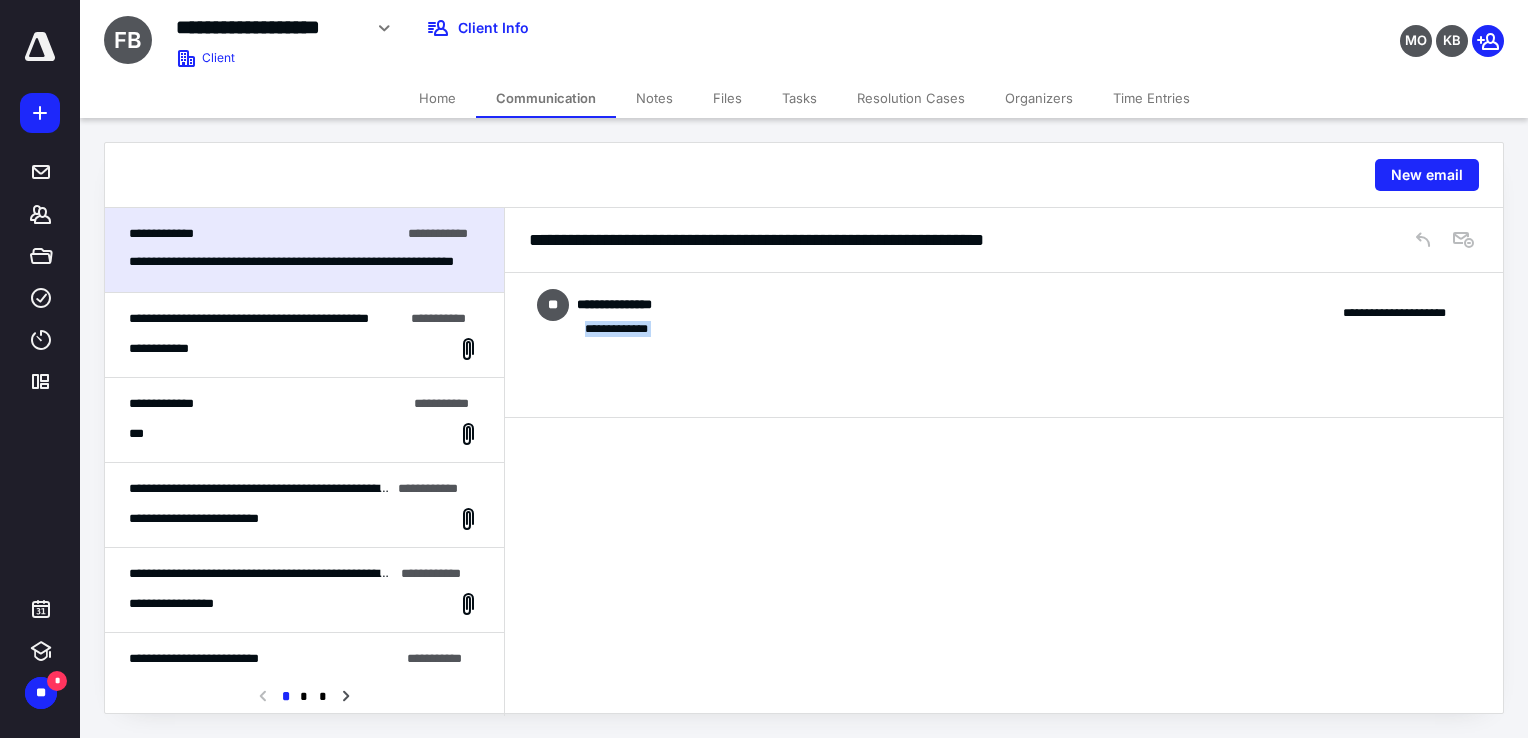 click on "**********" at bounding box center (1004, 313) 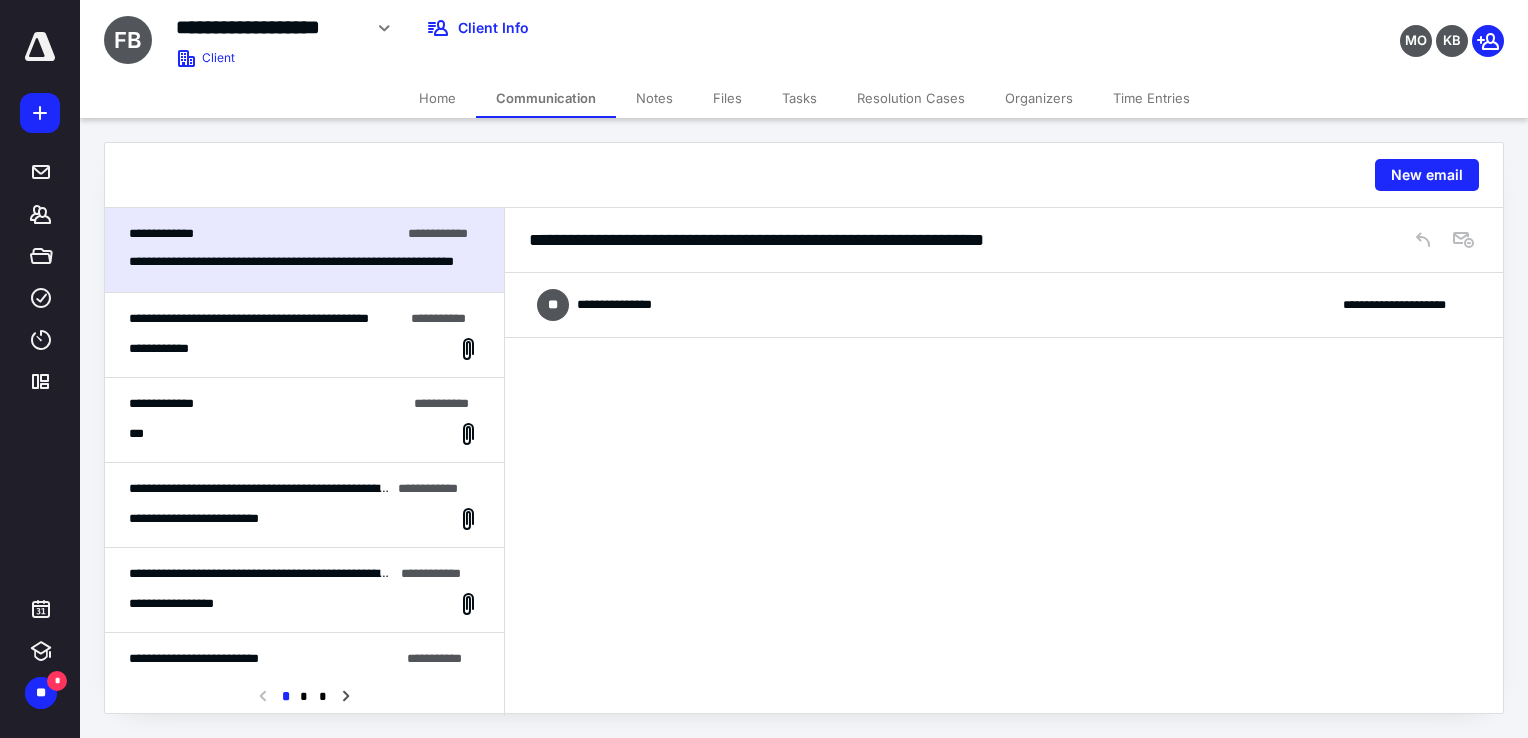 drag, startPoint x: 678, startPoint y: 321, endPoint x: 1224, endPoint y: 349, distance: 546.71747 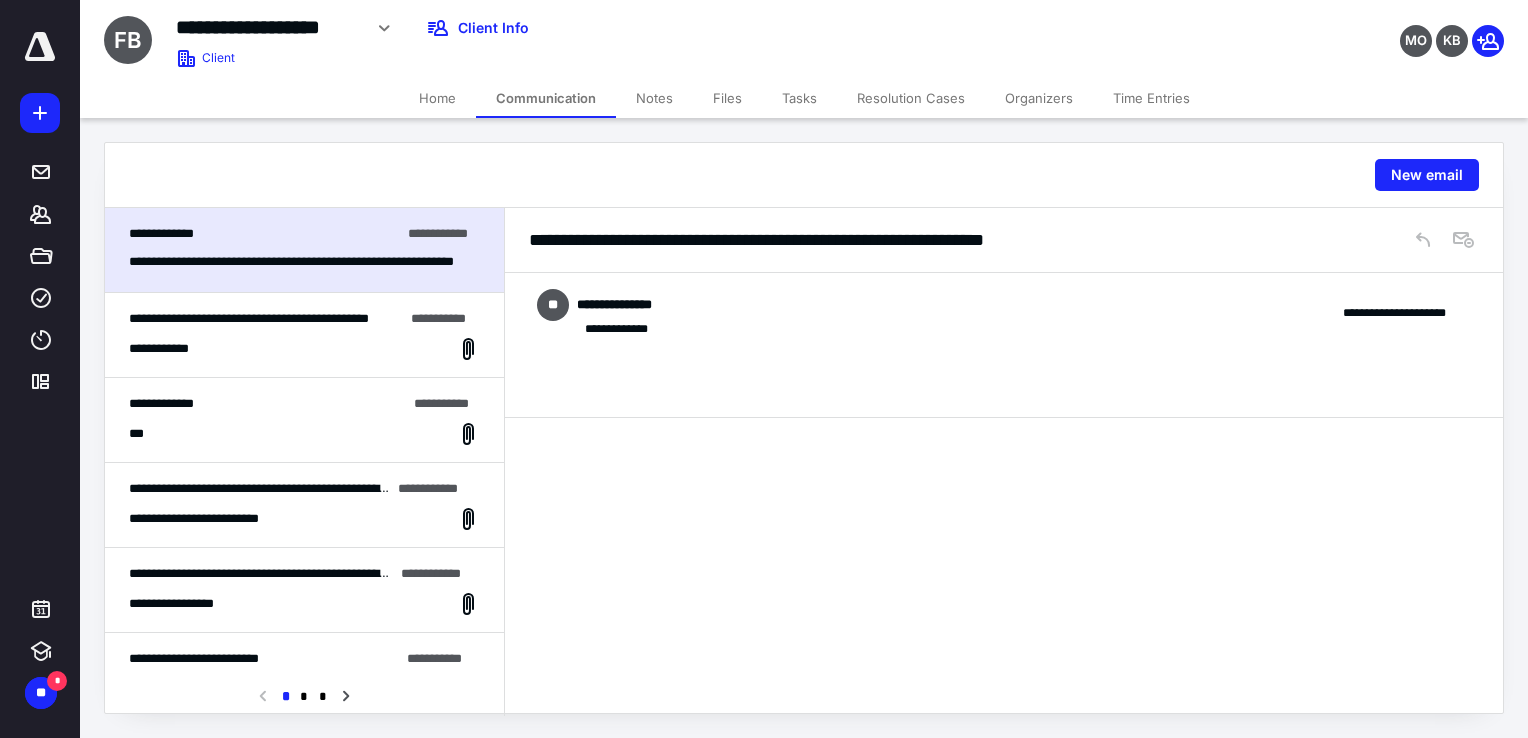 click on "**********" at bounding box center [820, 240] 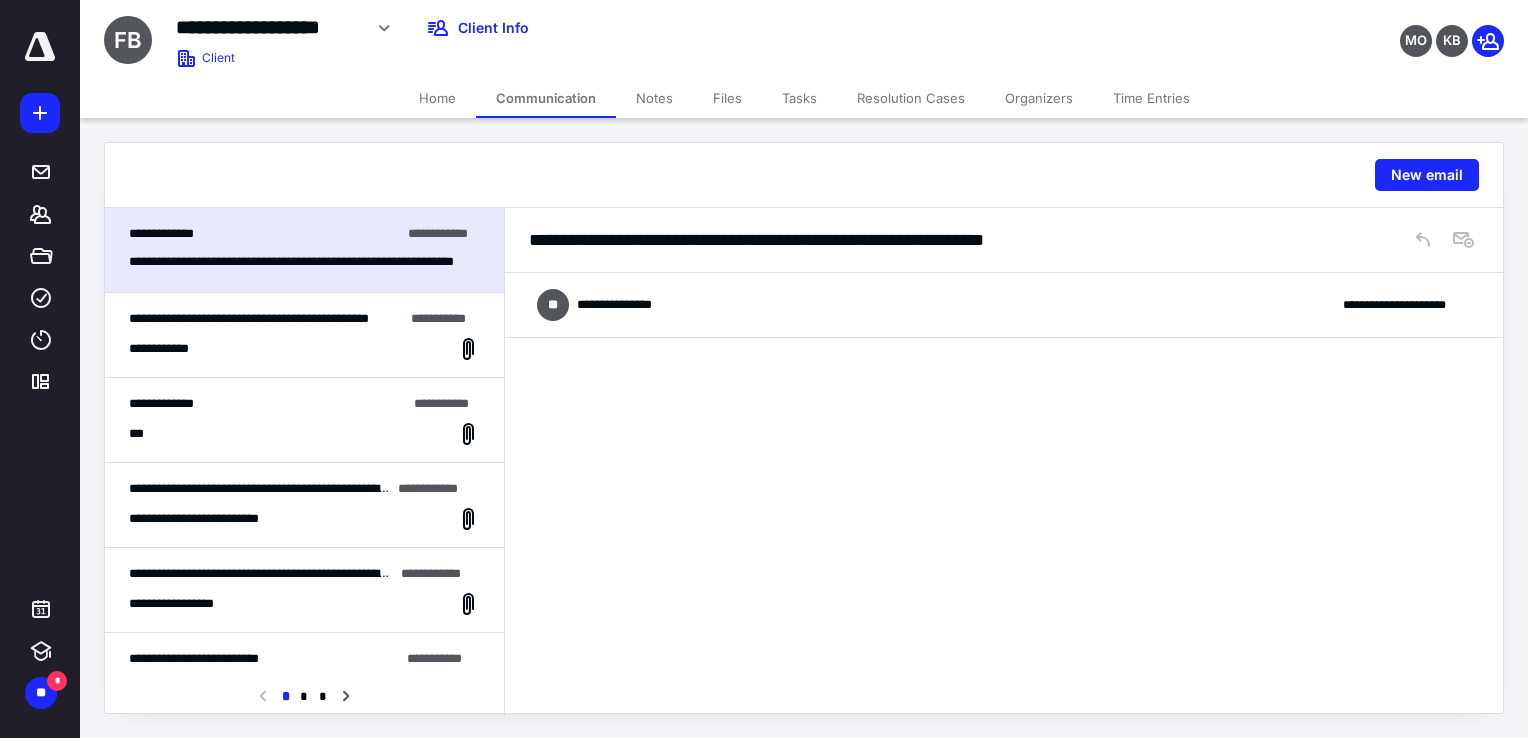 click on "**********" at bounding box center (1004, 462) 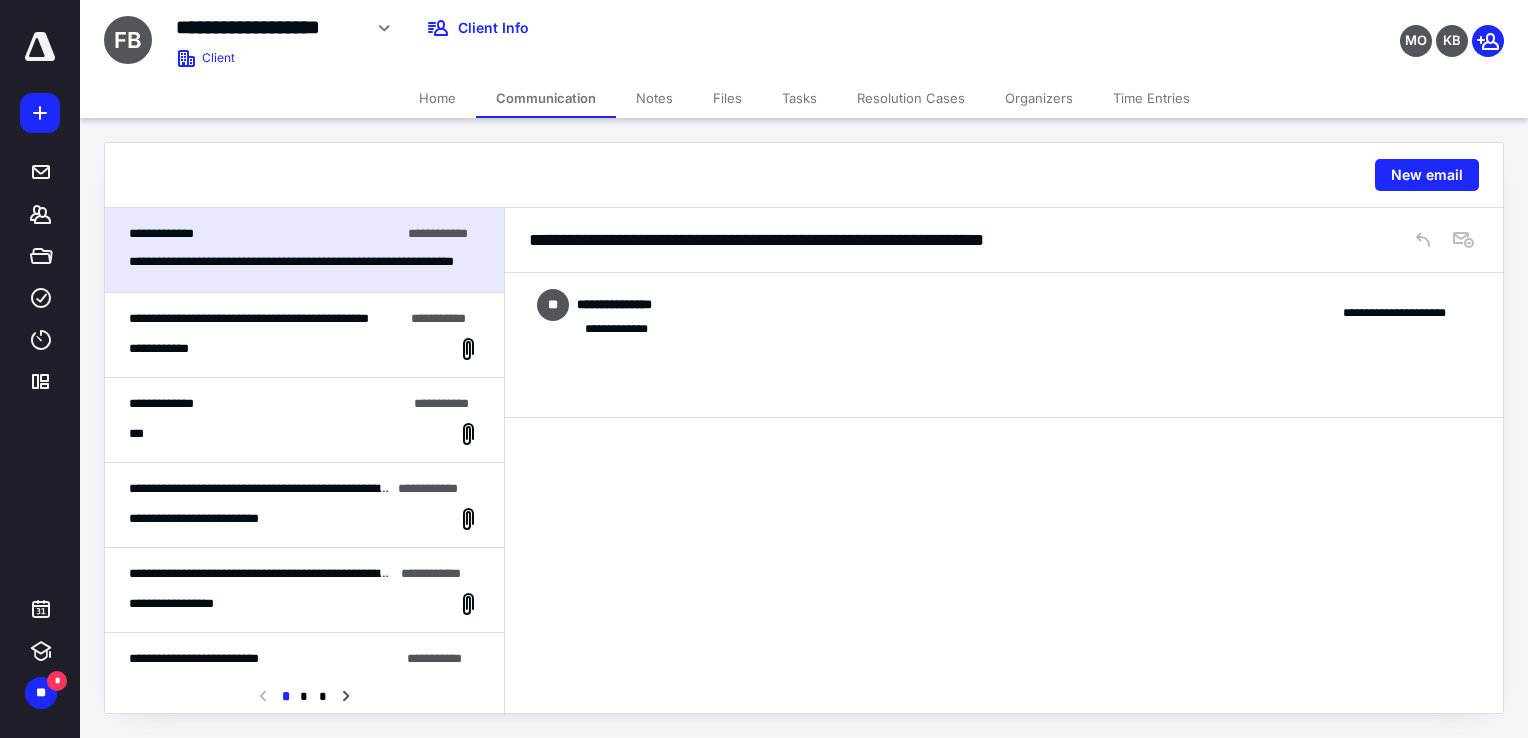 drag, startPoint x: 103, startPoint y: 349, endPoint x: 165, endPoint y: 346, distance: 62.072536 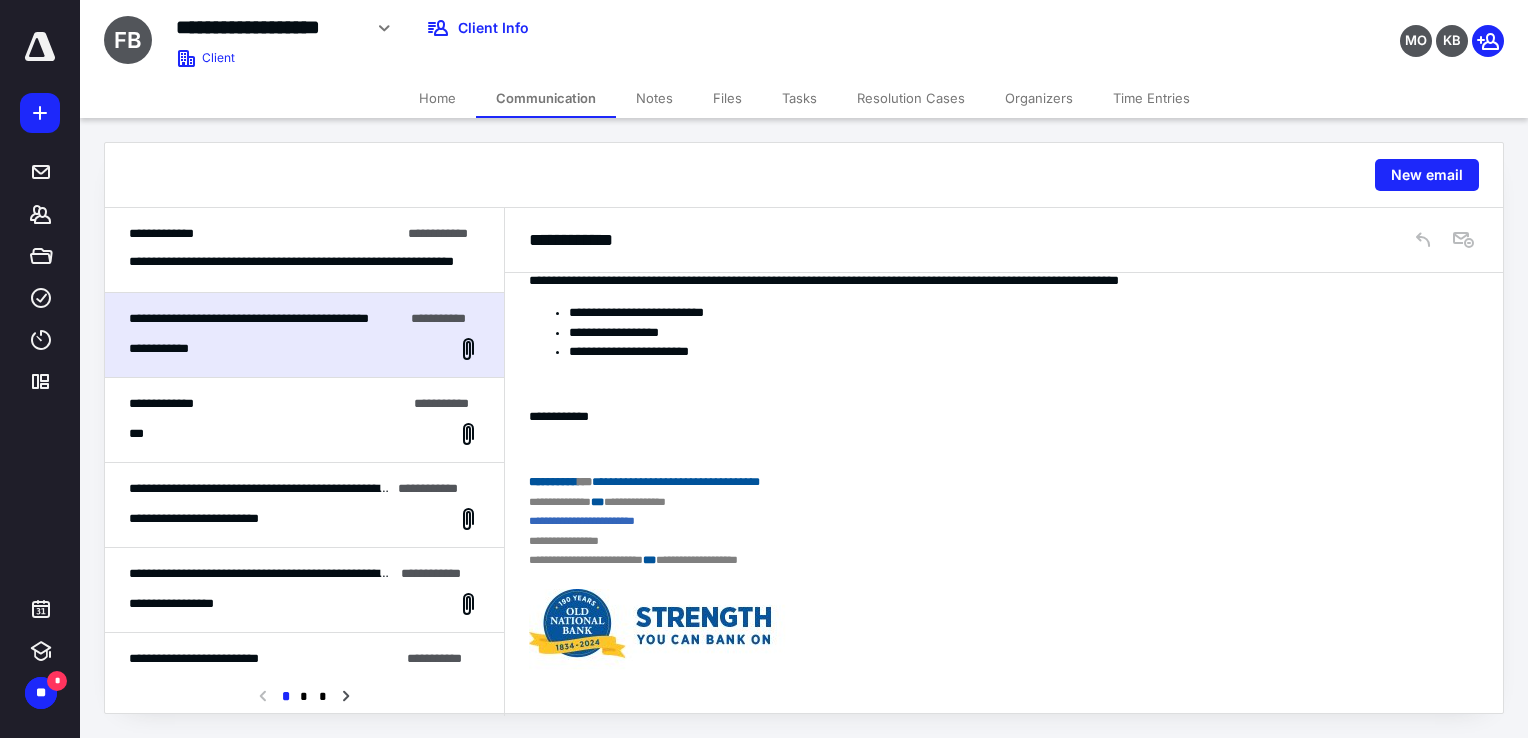 scroll, scrollTop: 307, scrollLeft: 0, axis: vertical 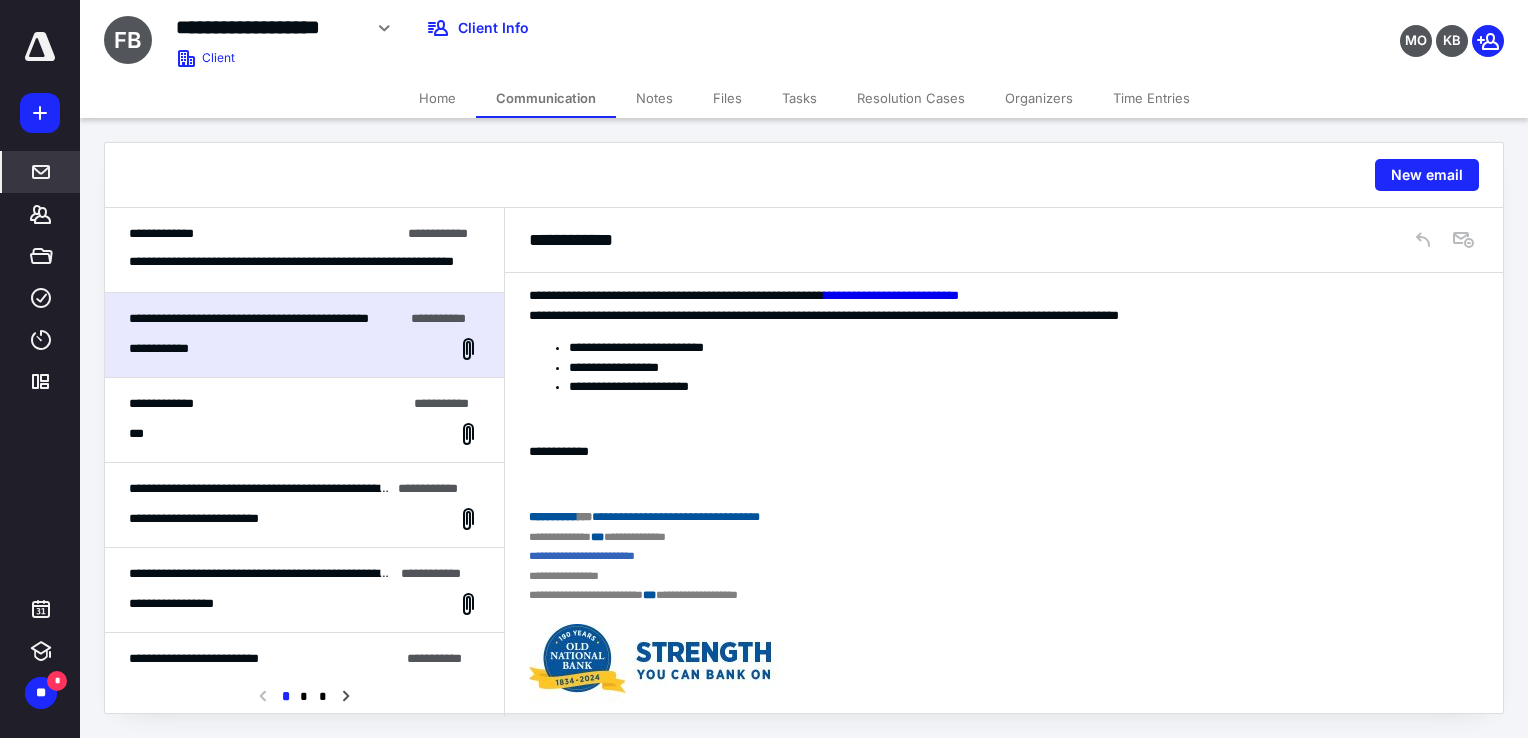 drag, startPoint x: 21, startPoint y: 210, endPoint x: 24, endPoint y: 162, distance: 48.09366 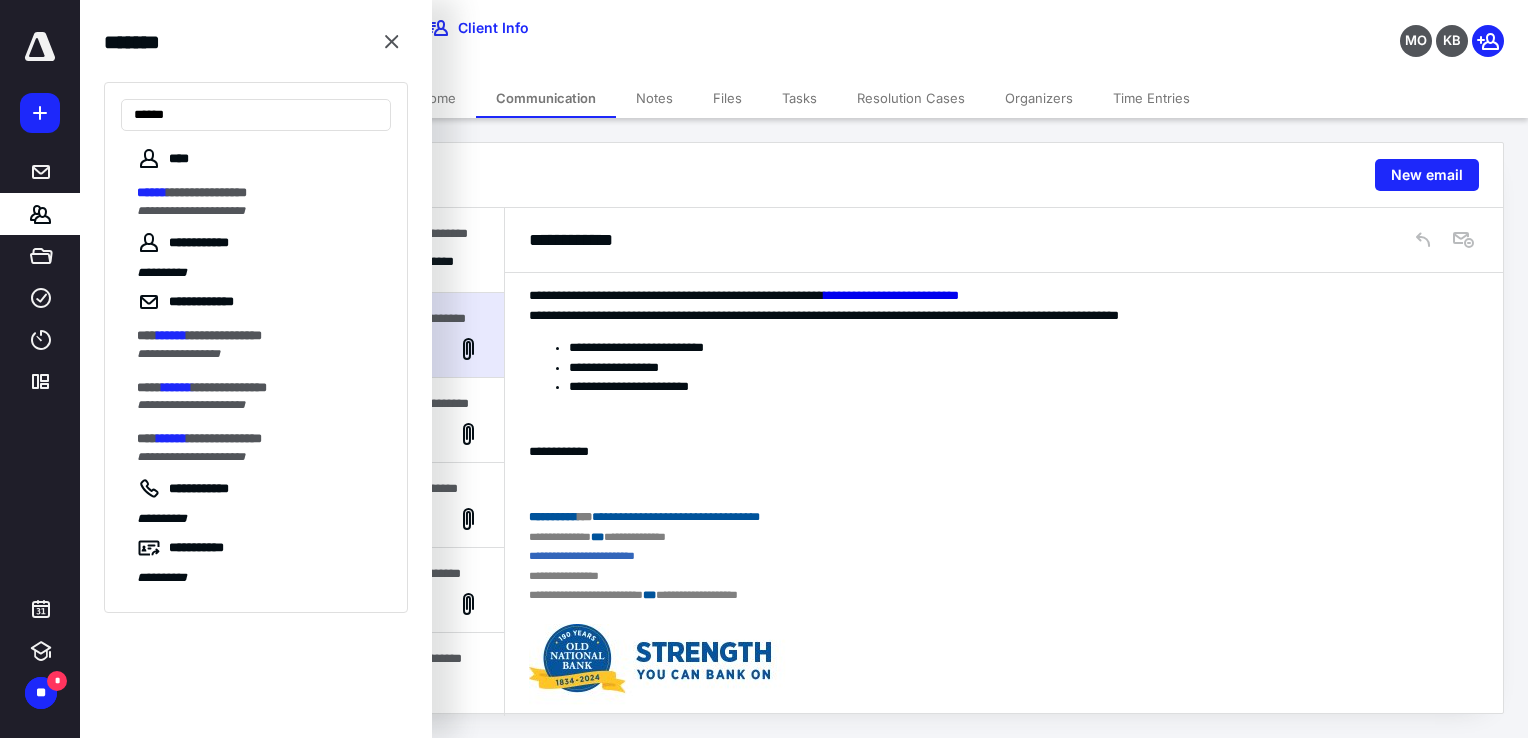 type on "******" 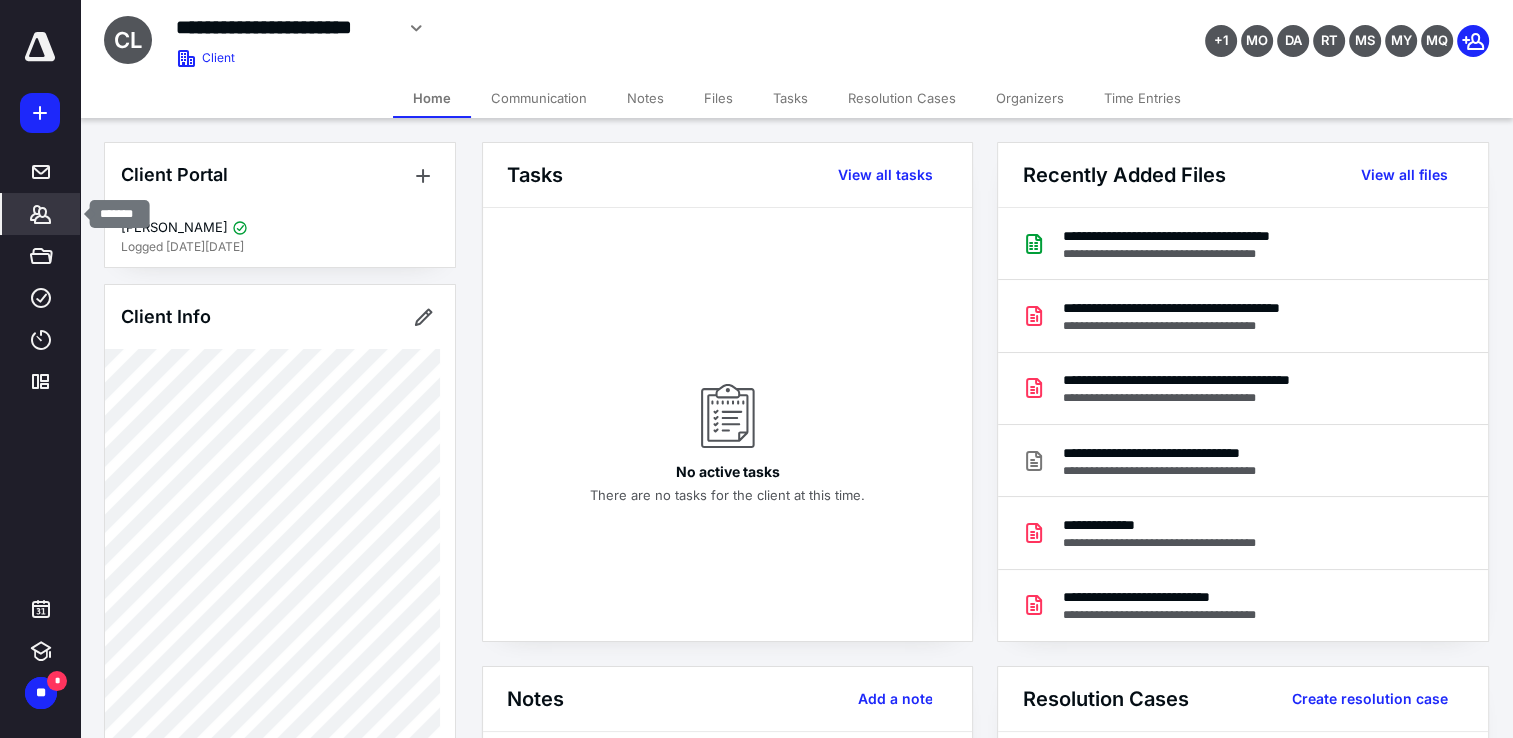 click on "*******" at bounding box center (41, 214) 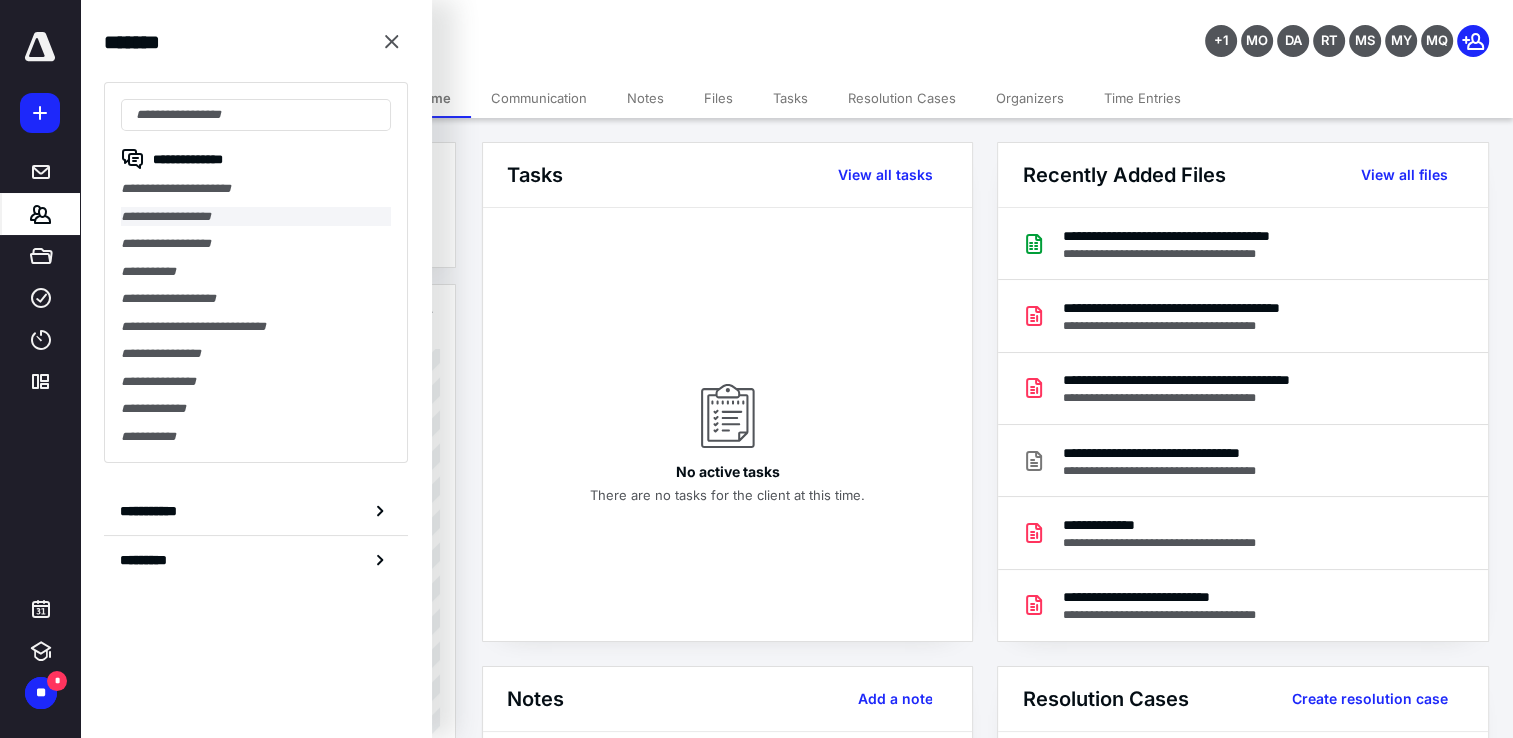 click on "**********" at bounding box center (256, 217) 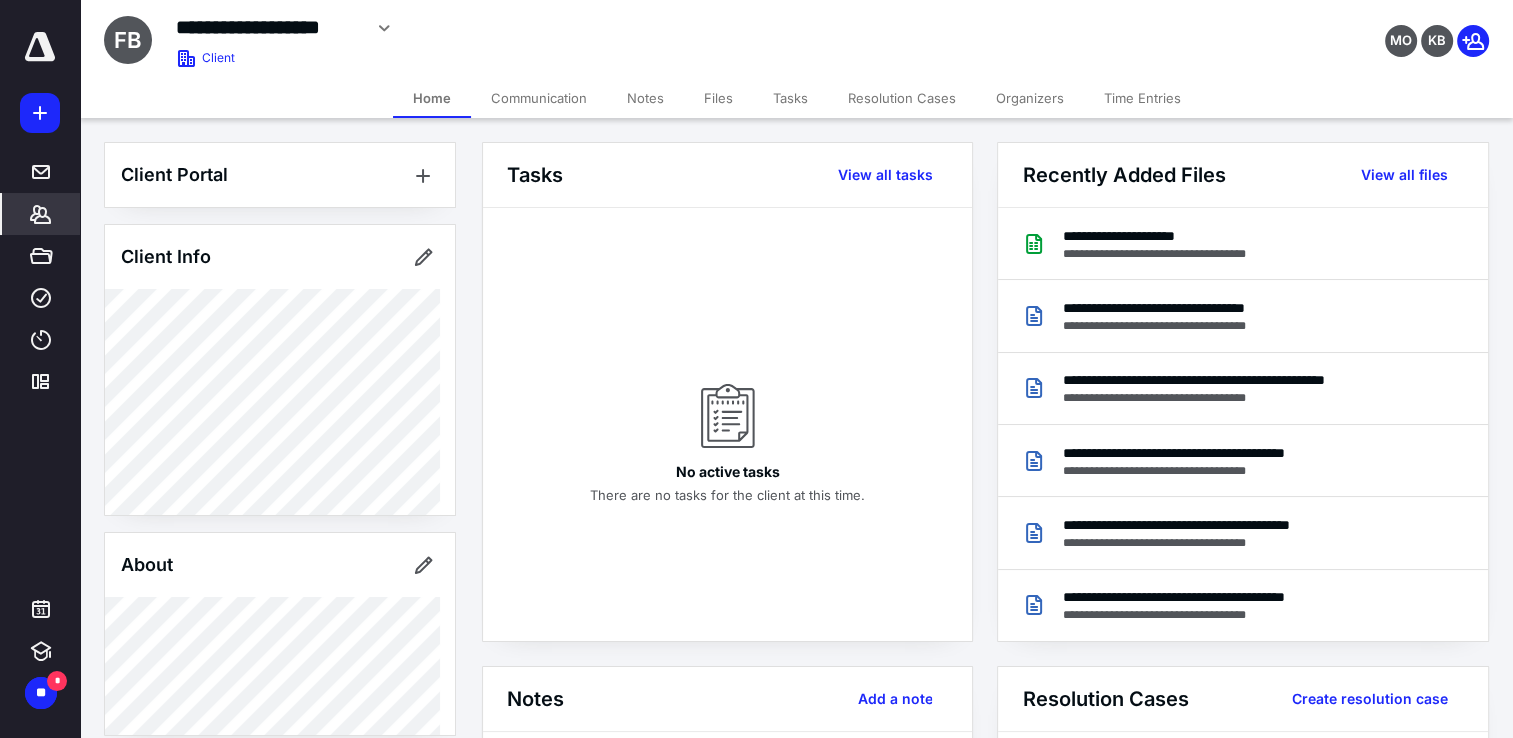 click on "Communication" at bounding box center (539, 98) 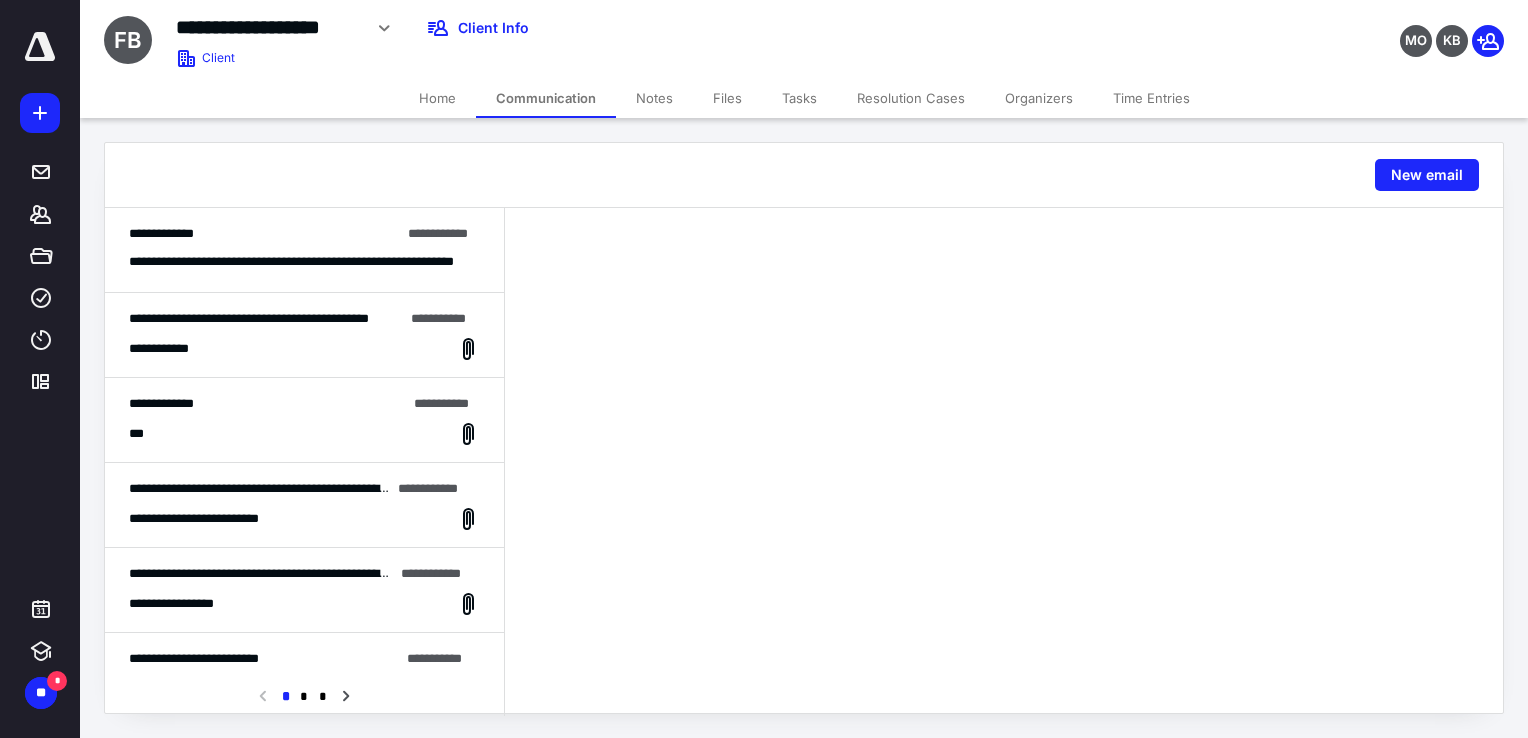 click on "**********" at bounding box center [304, 335] 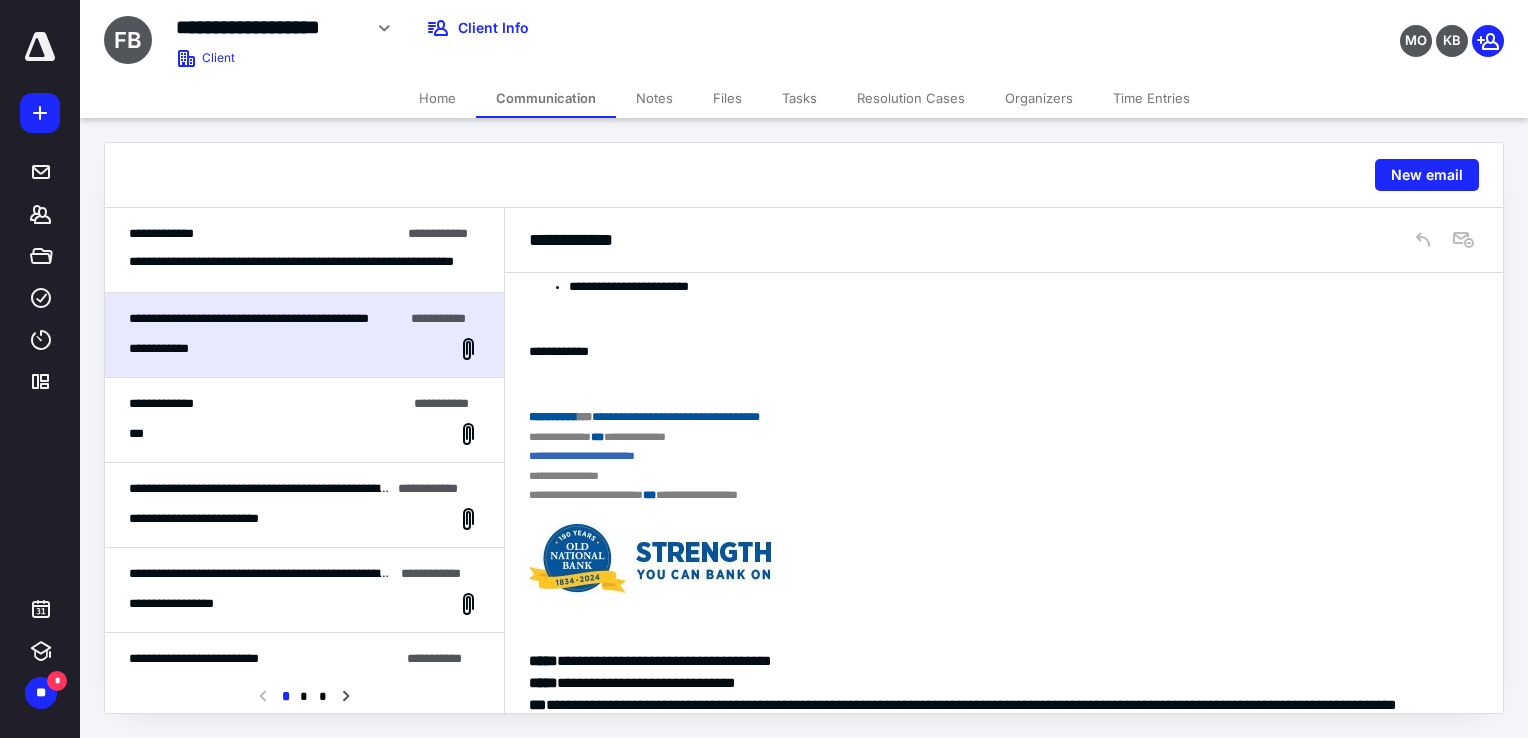 scroll, scrollTop: 0, scrollLeft: 0, axis: both 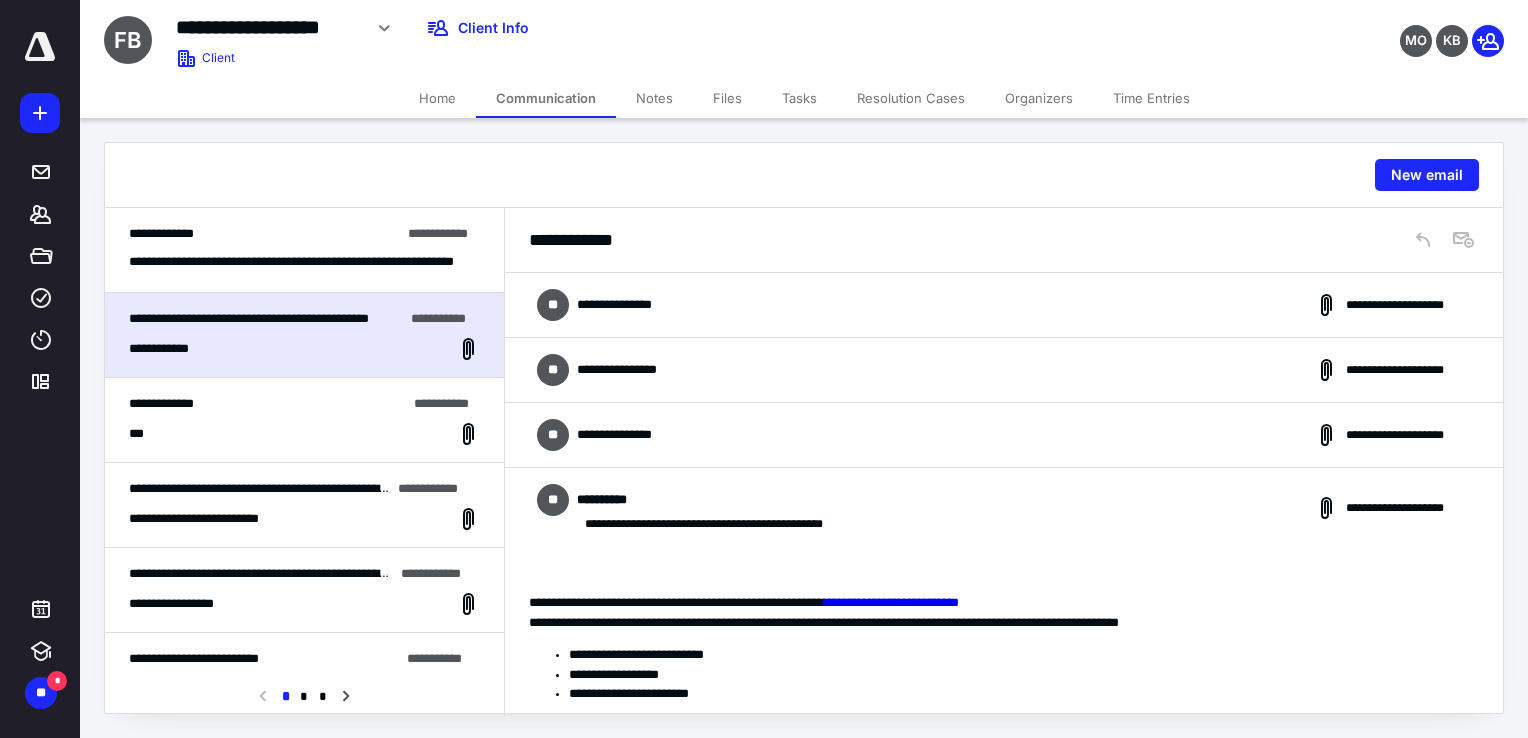 click on "**********" at bounding box center [1004, 240] 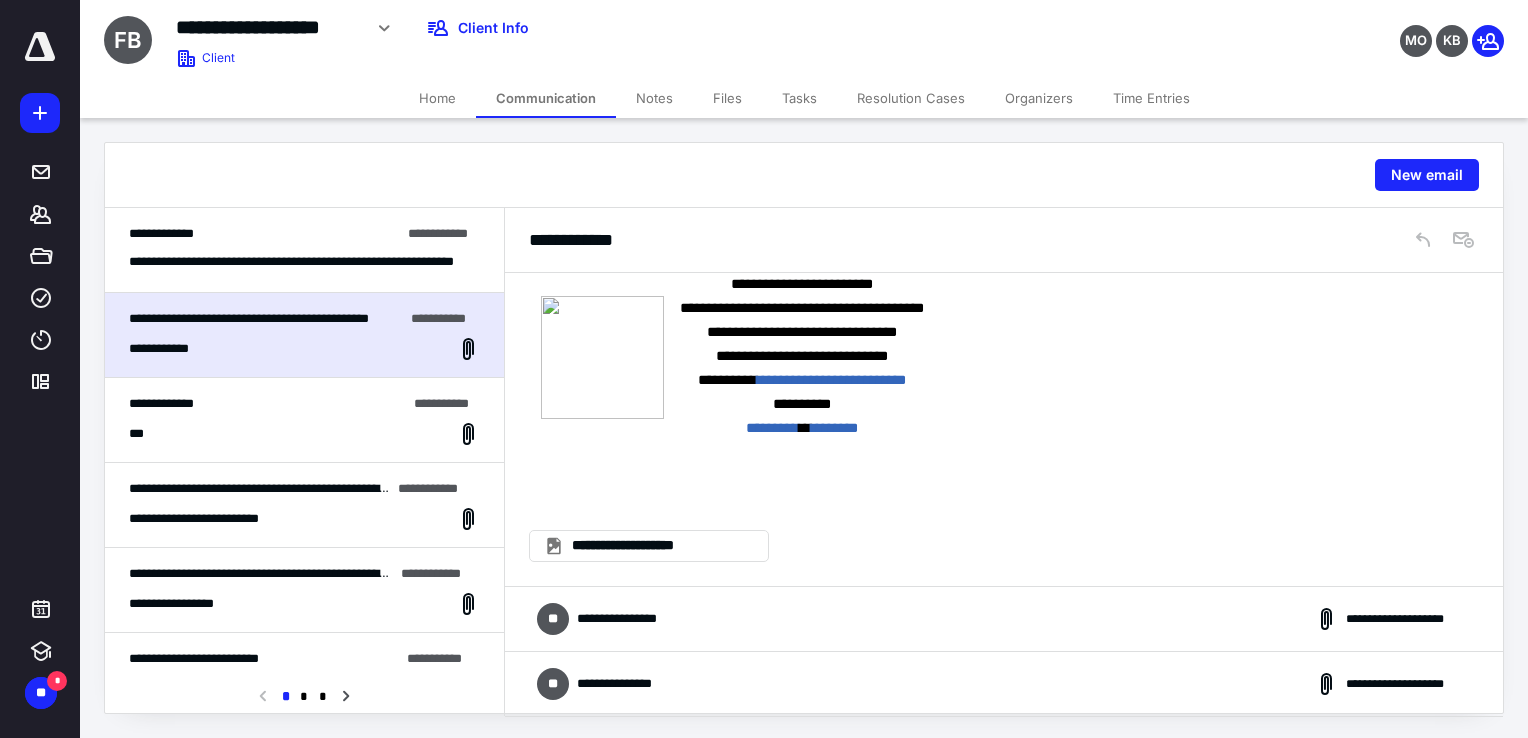 scroll, scrollTop: 400, scrollLeft: 0, axis: vertical 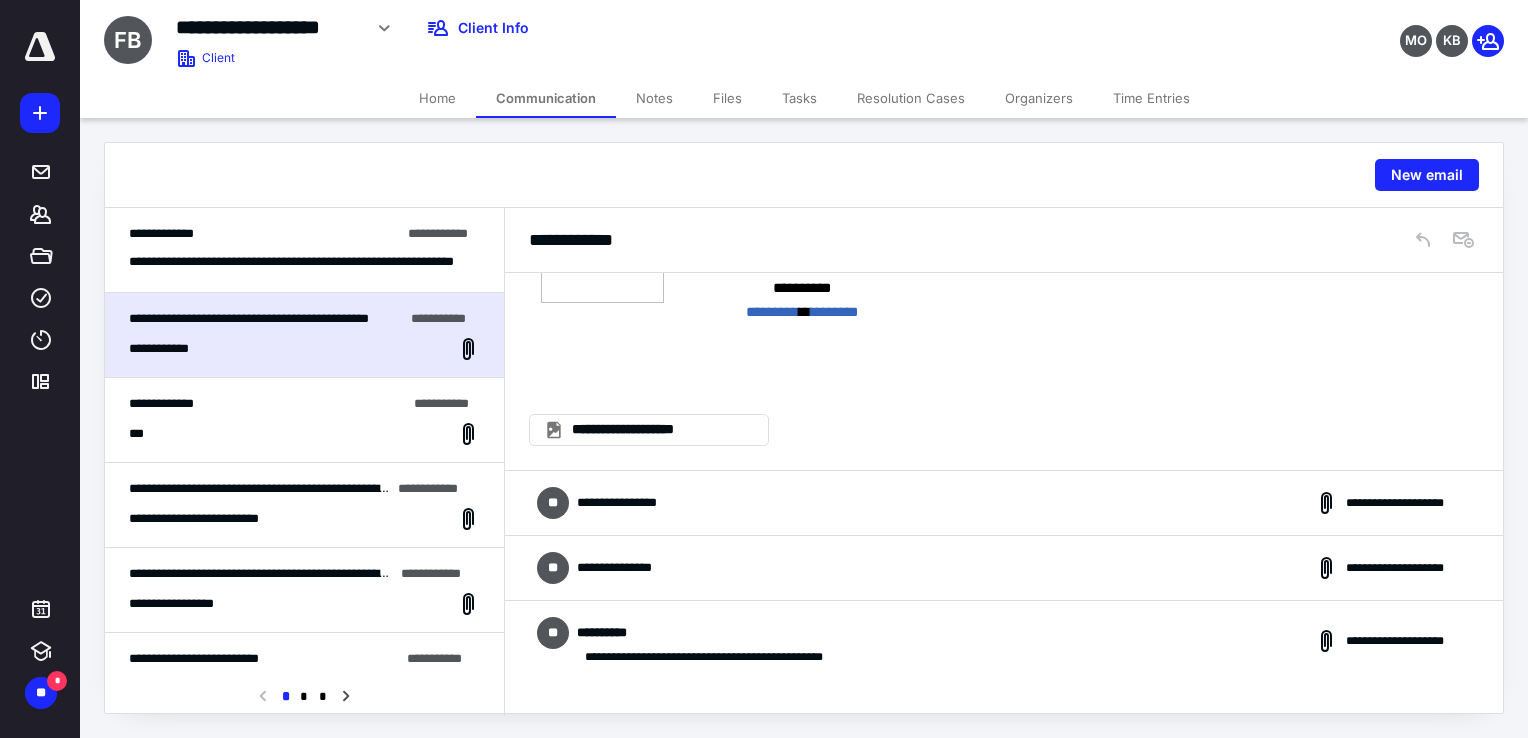 click on "**********" at bounding box center [1004, 503] 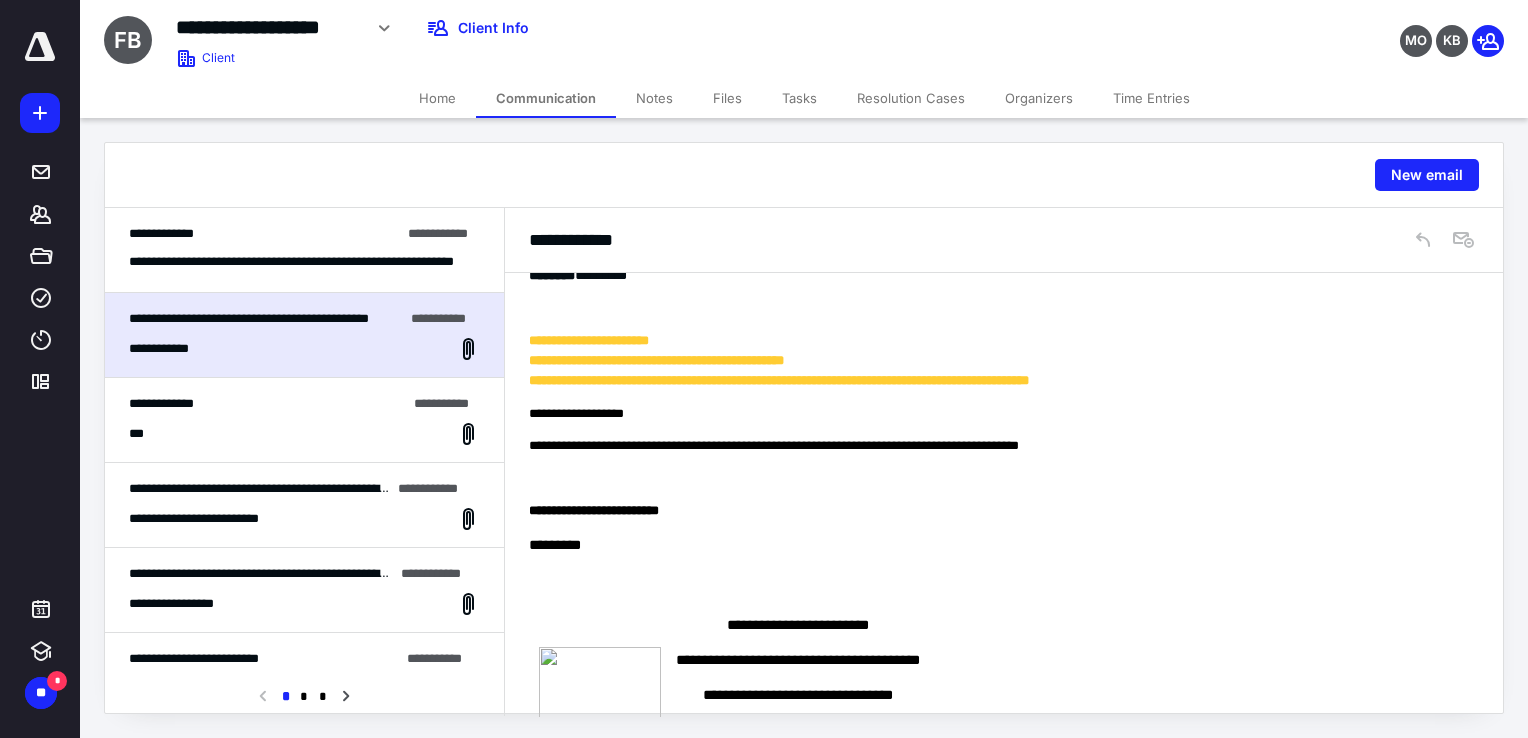 scroll, scrollTop: 1200, scrollLeft: 0, axis: vertical 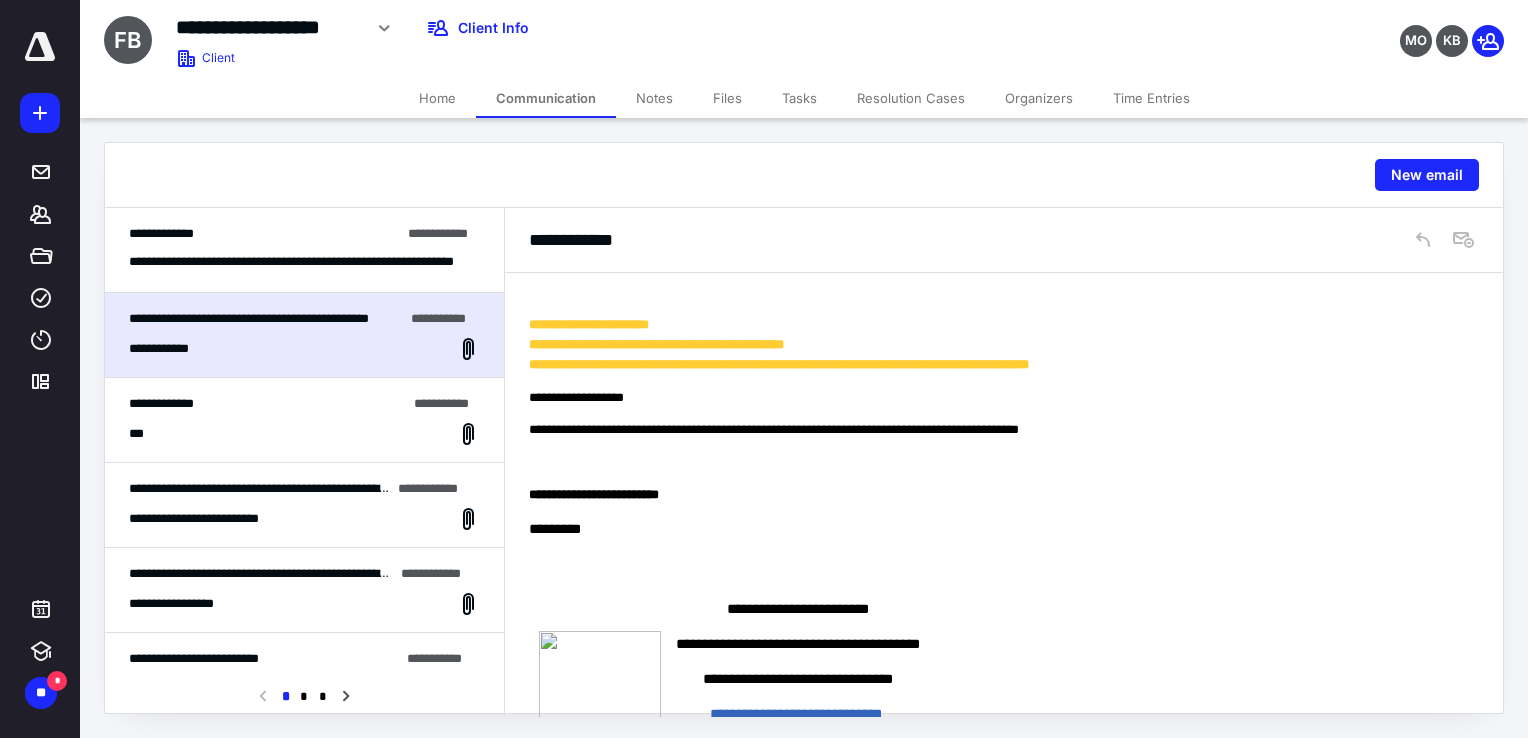 click on "**********" at bounding box center [213, 519] 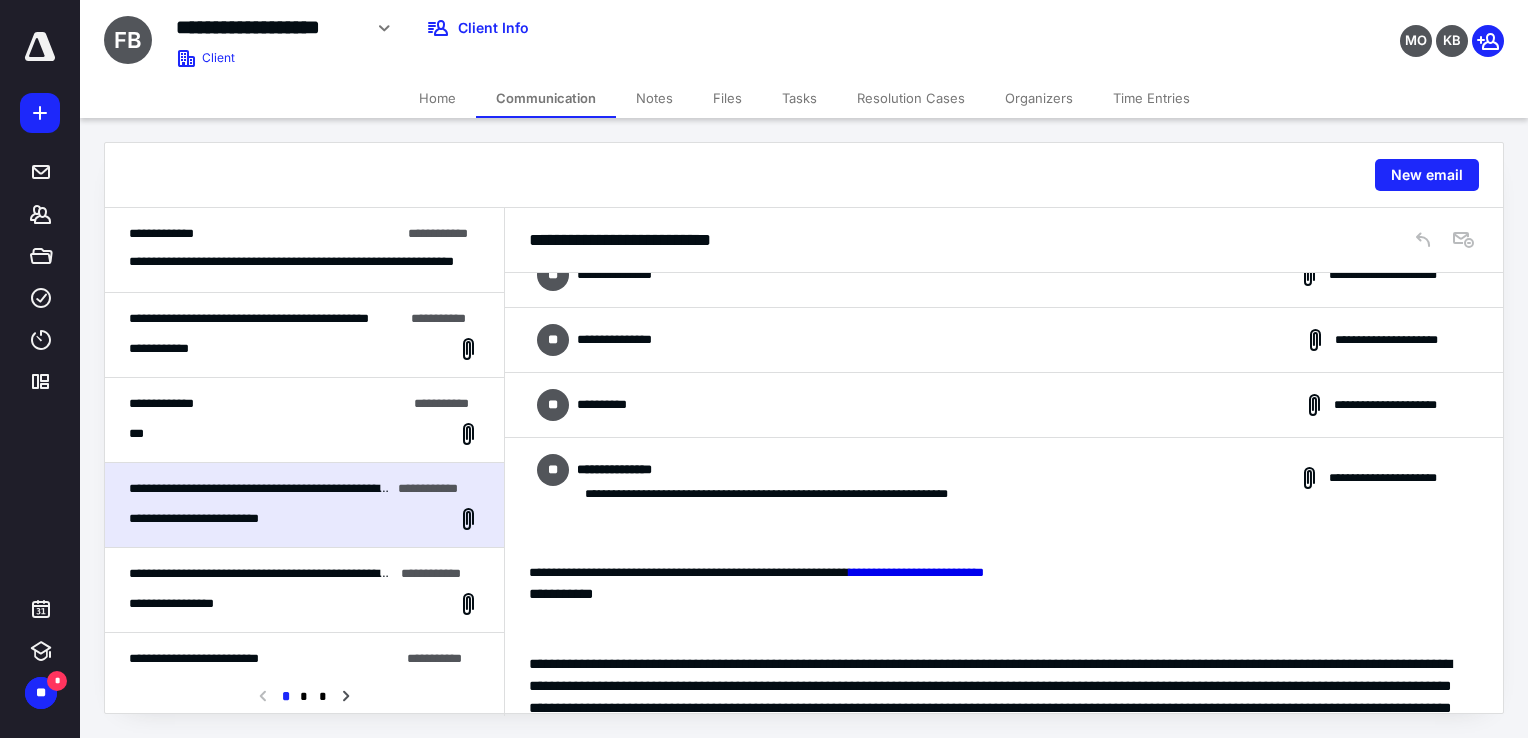 scroll, scrollTop: 0, scrollLeft: 0, axis: both 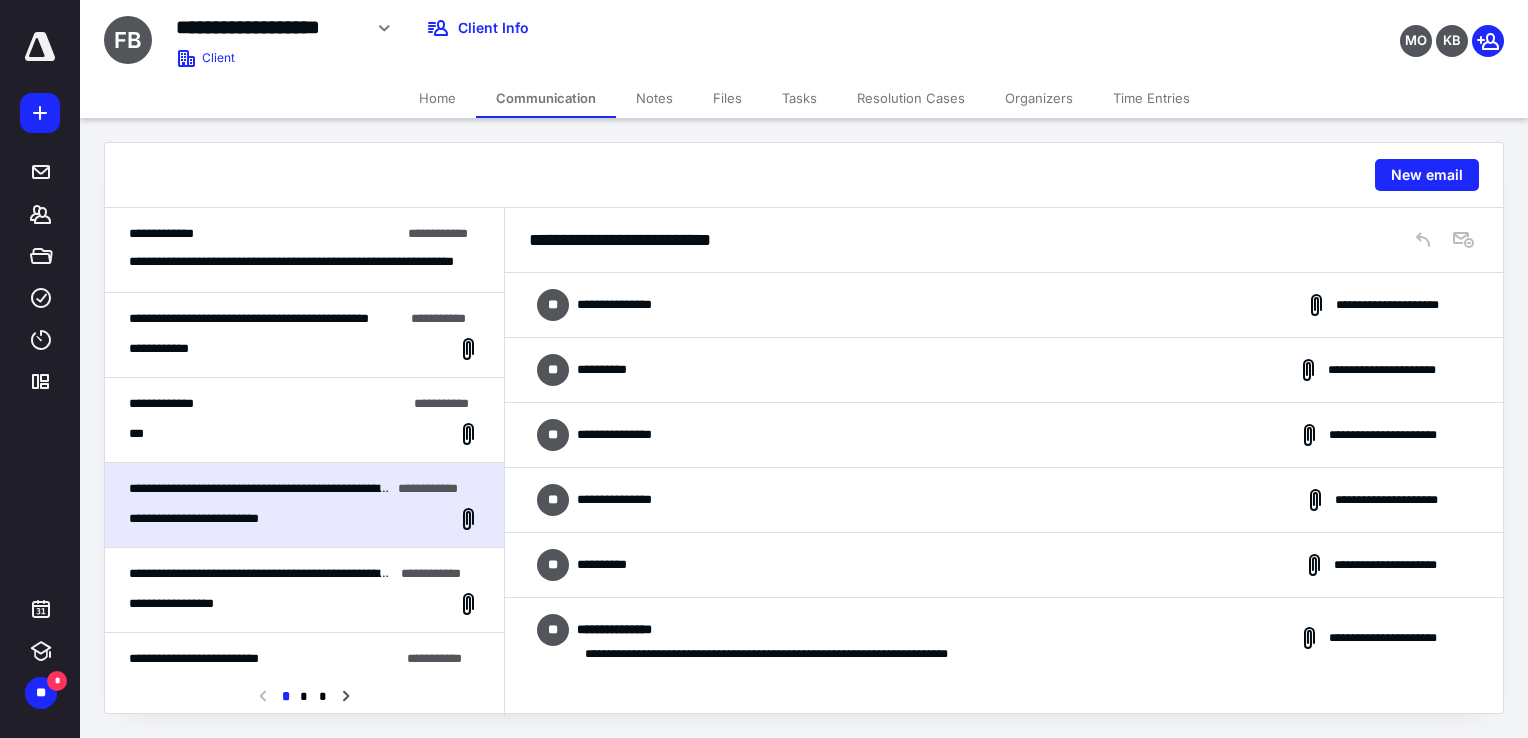click on "**********" at bounding box center [1004, 305] 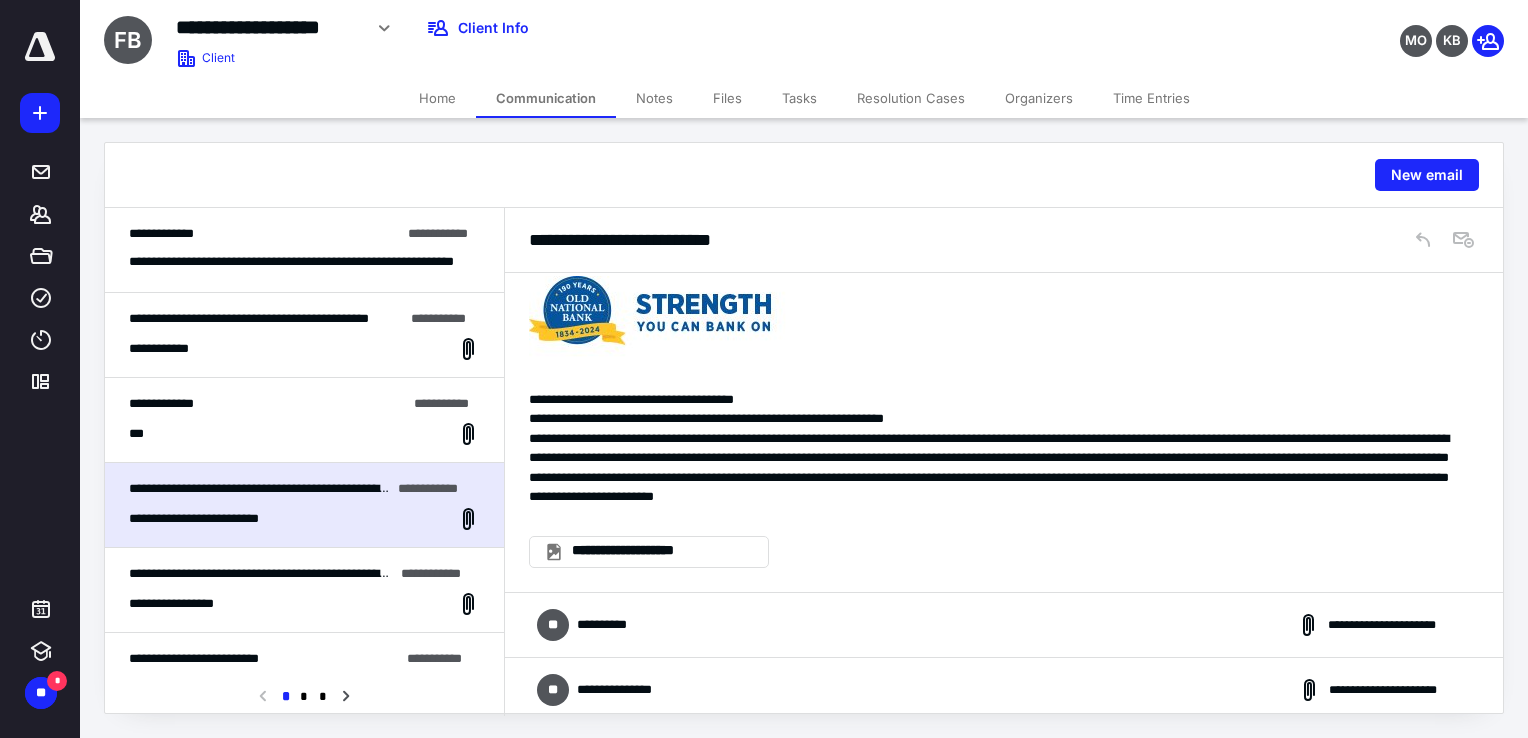scroll, scrollTop: 1200, scrollLeft: 0, axis: vertical 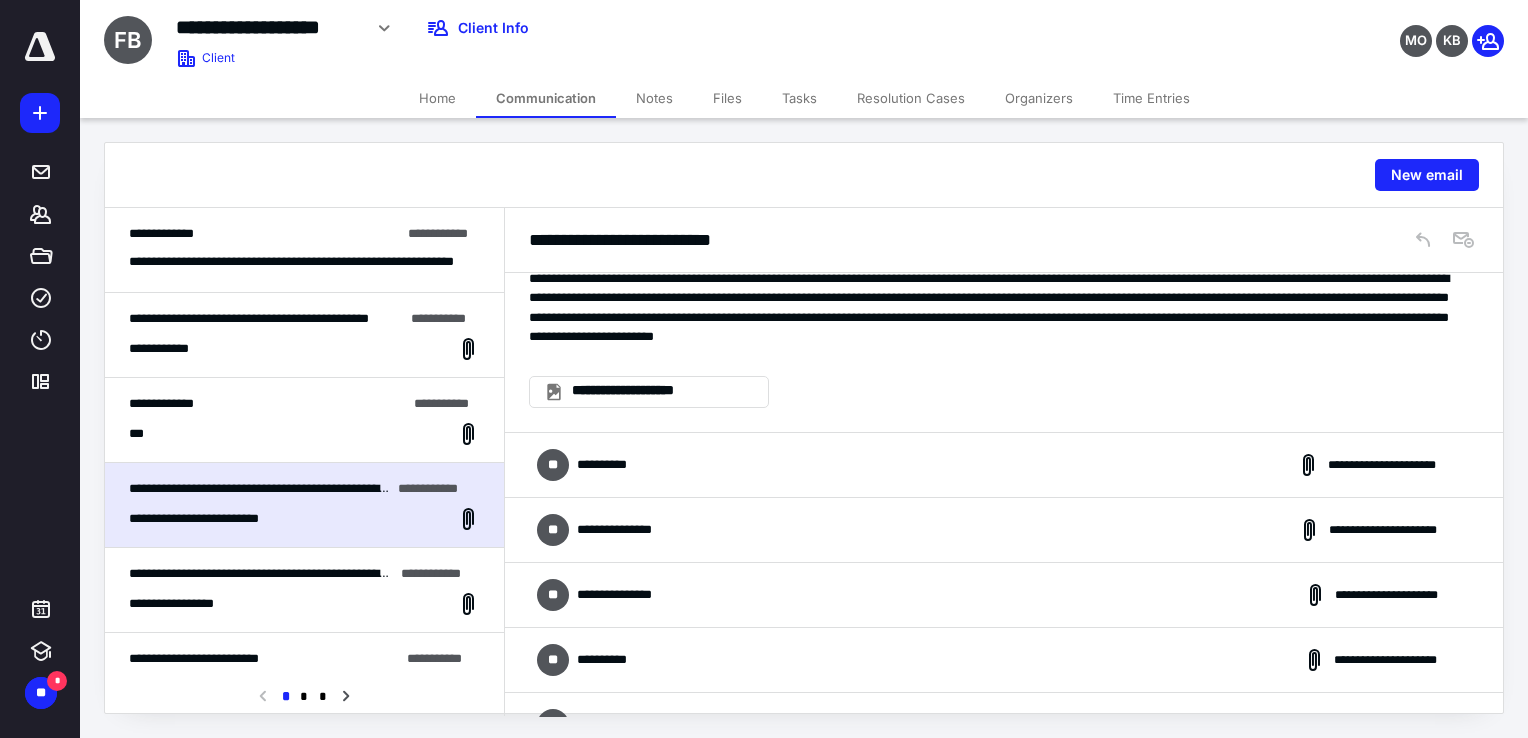 click on "**********" at bounding box center [1004, 465] 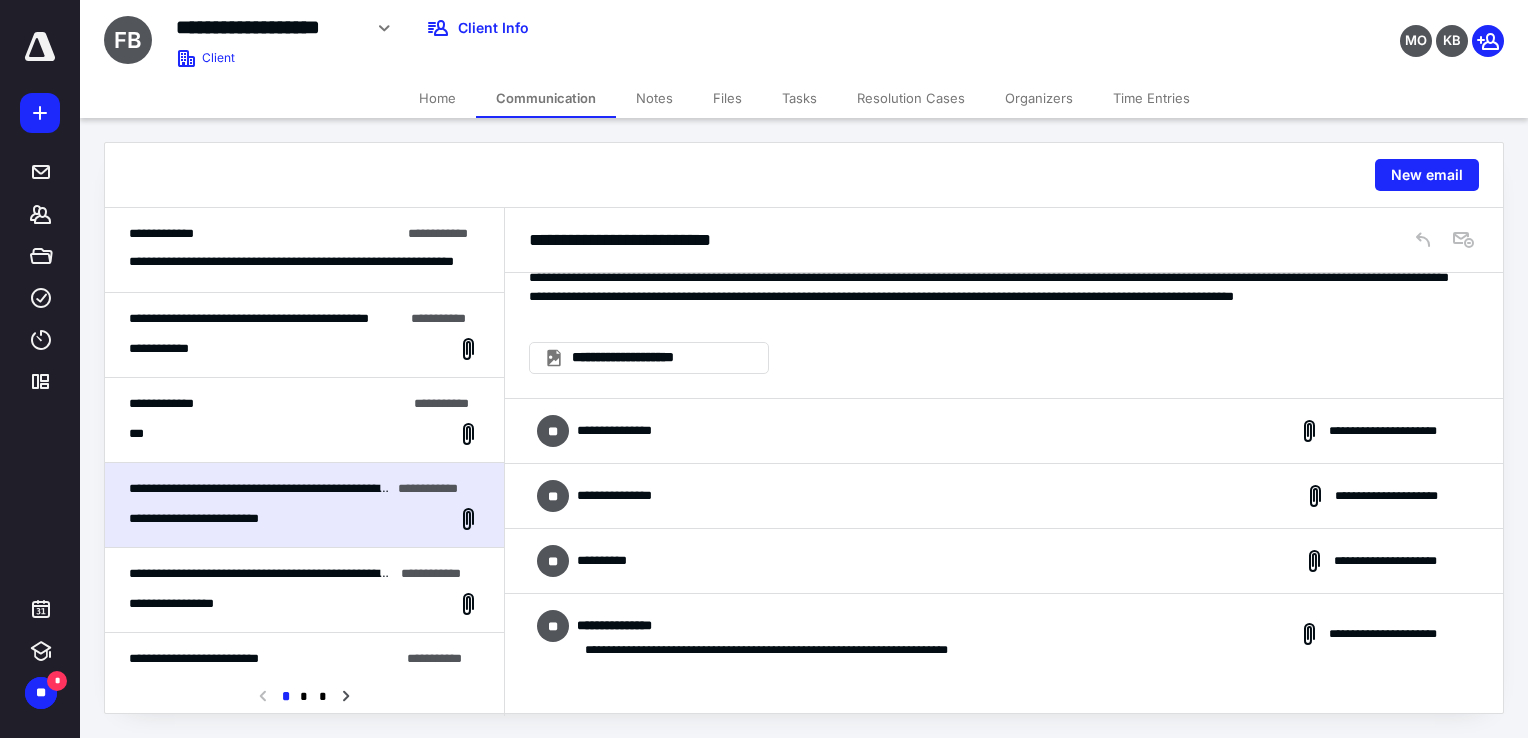 scroll, scrollTop: 1800, scrollLeft: 0, axis: vertical 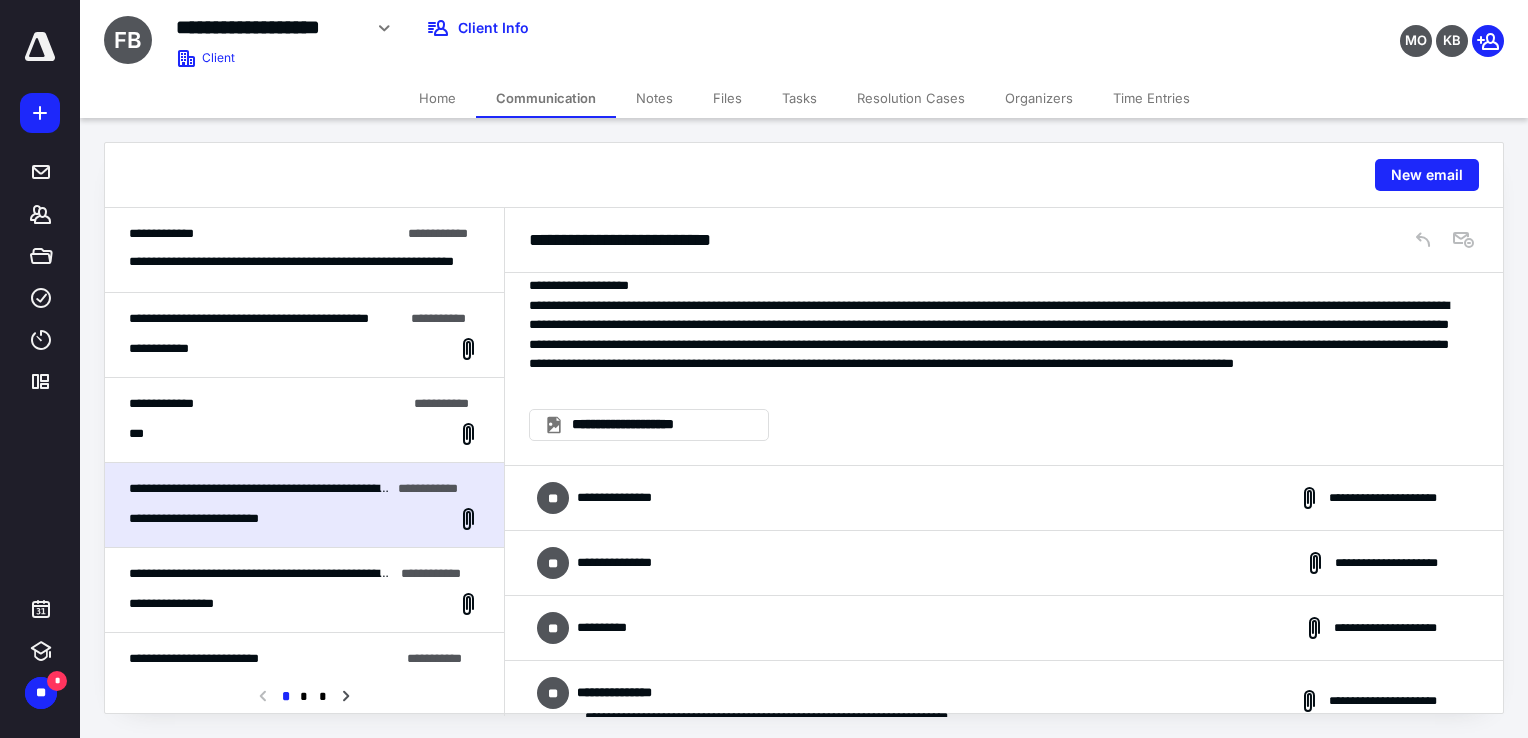 click on "**********" at bounding box center (626, 498) 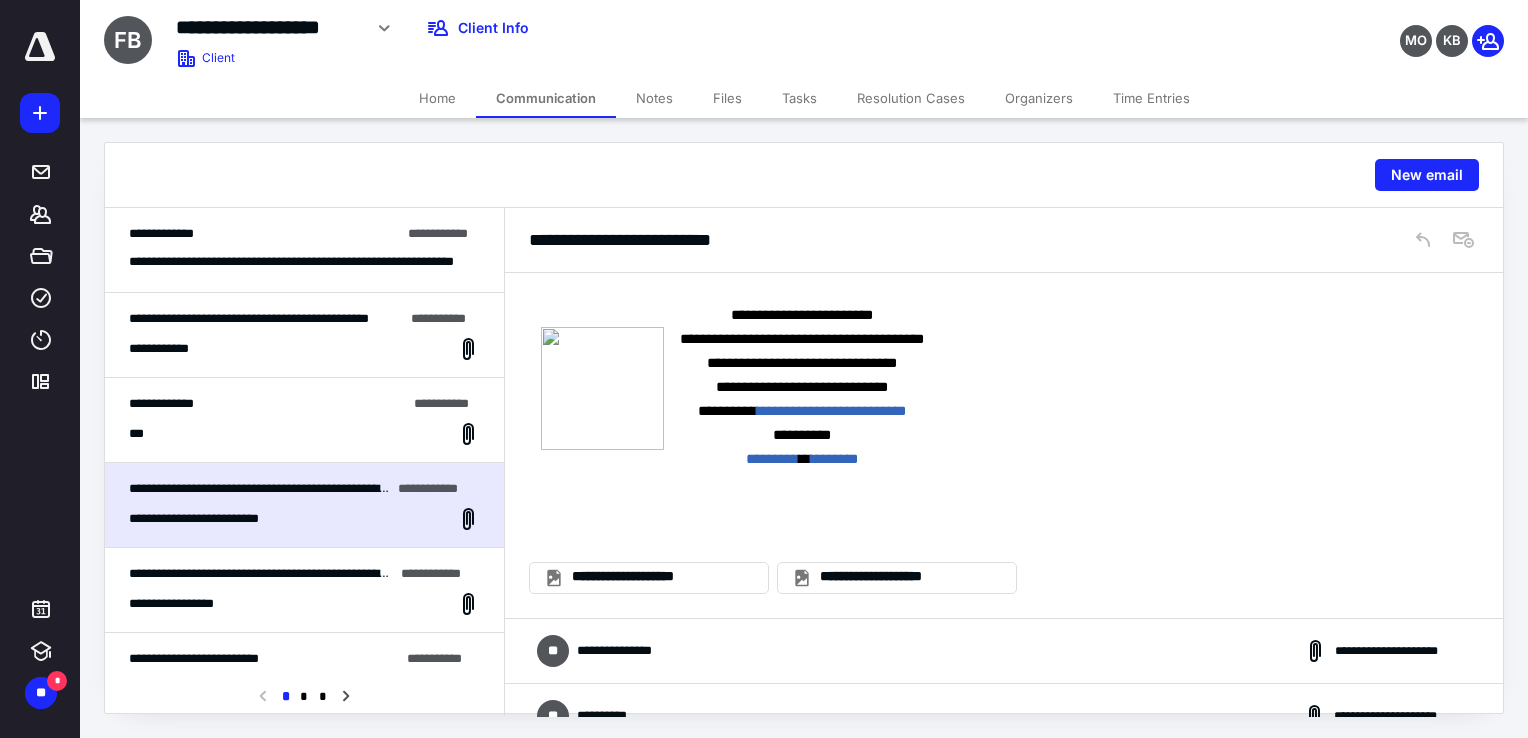 scroll, scrollTop: 2300, scrollLeft: 0, axis: vertical 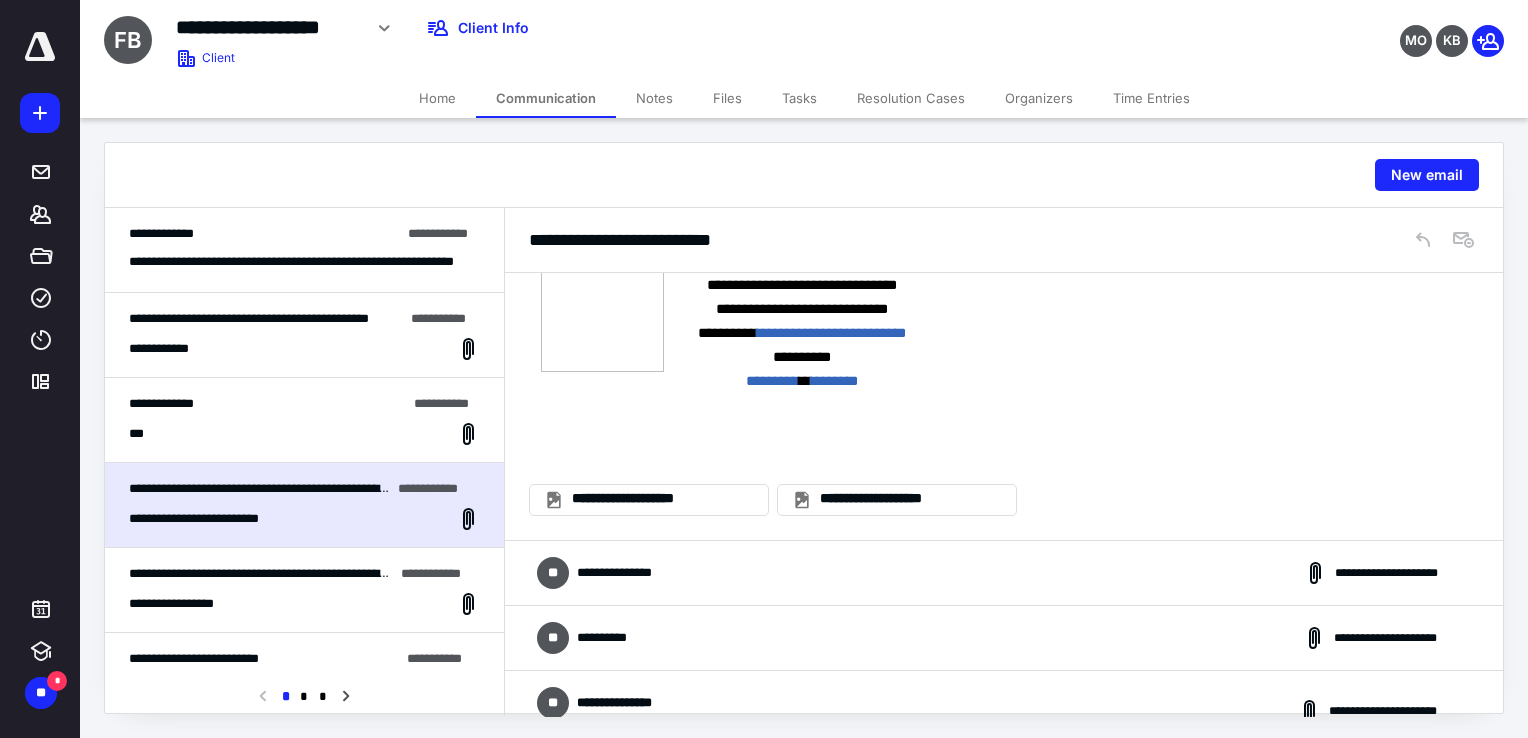 click on "**********" at bounding box center (1004, 573) 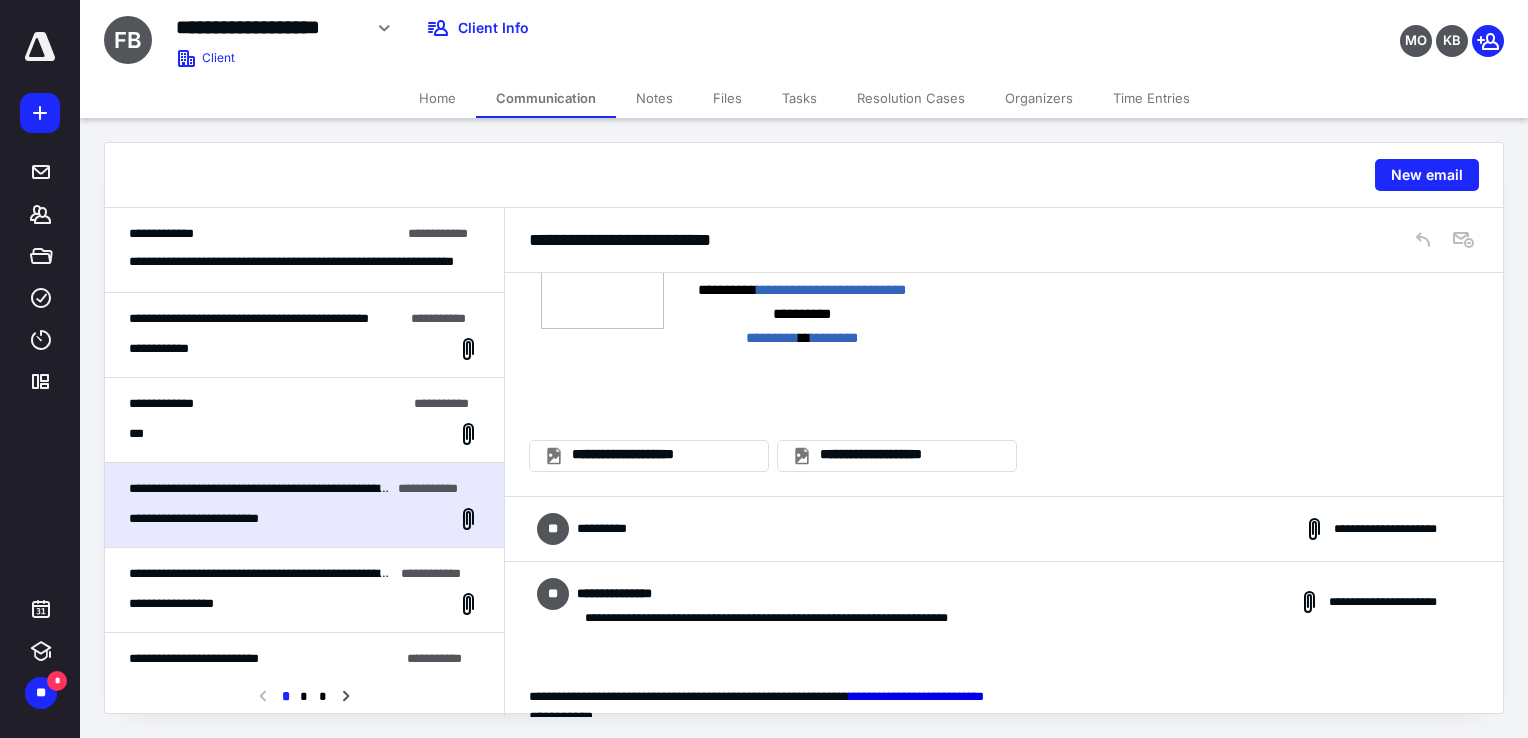 scroll, scrollTop: 3000, scrollLeft: 0, axis: vertical 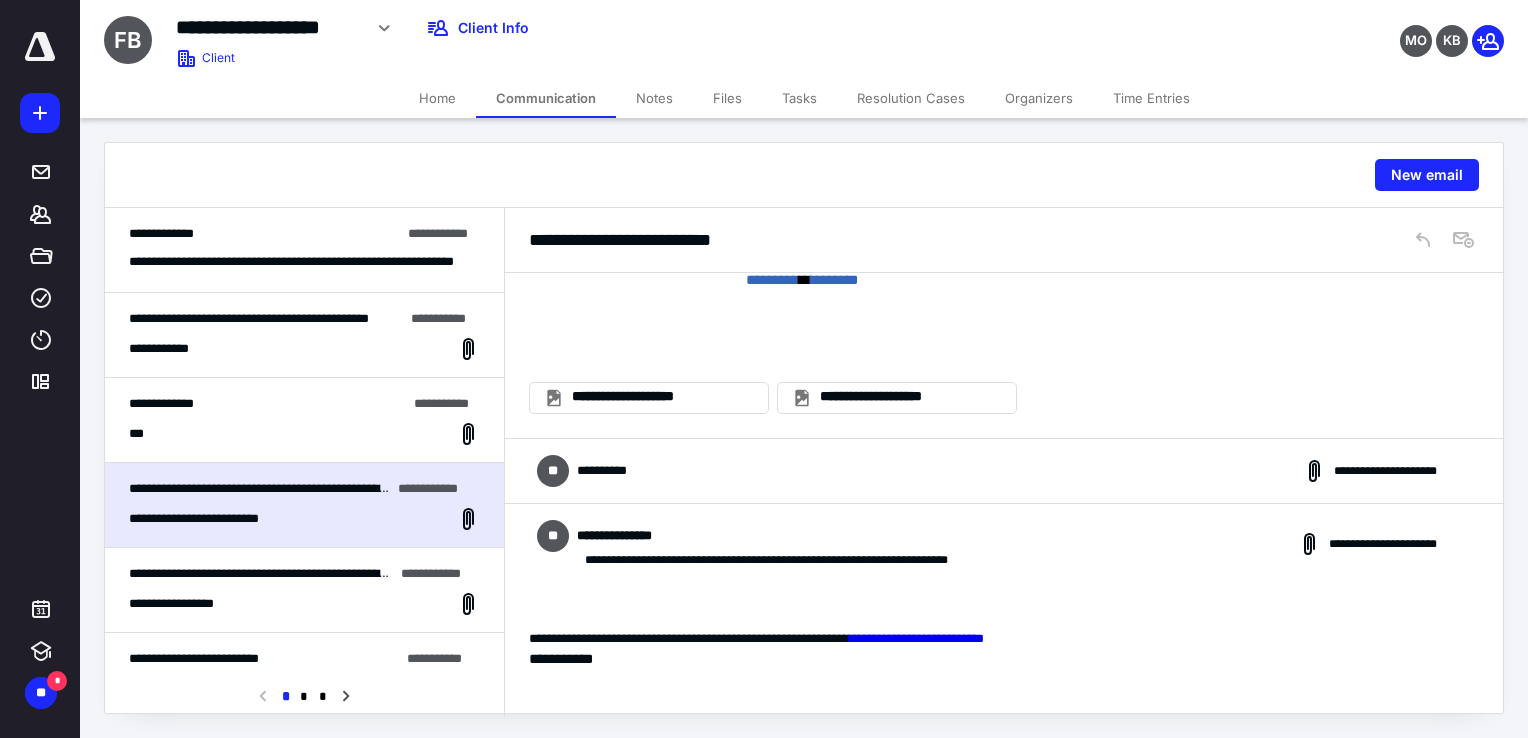 click on "**********" at bounding box center [1004, 471] 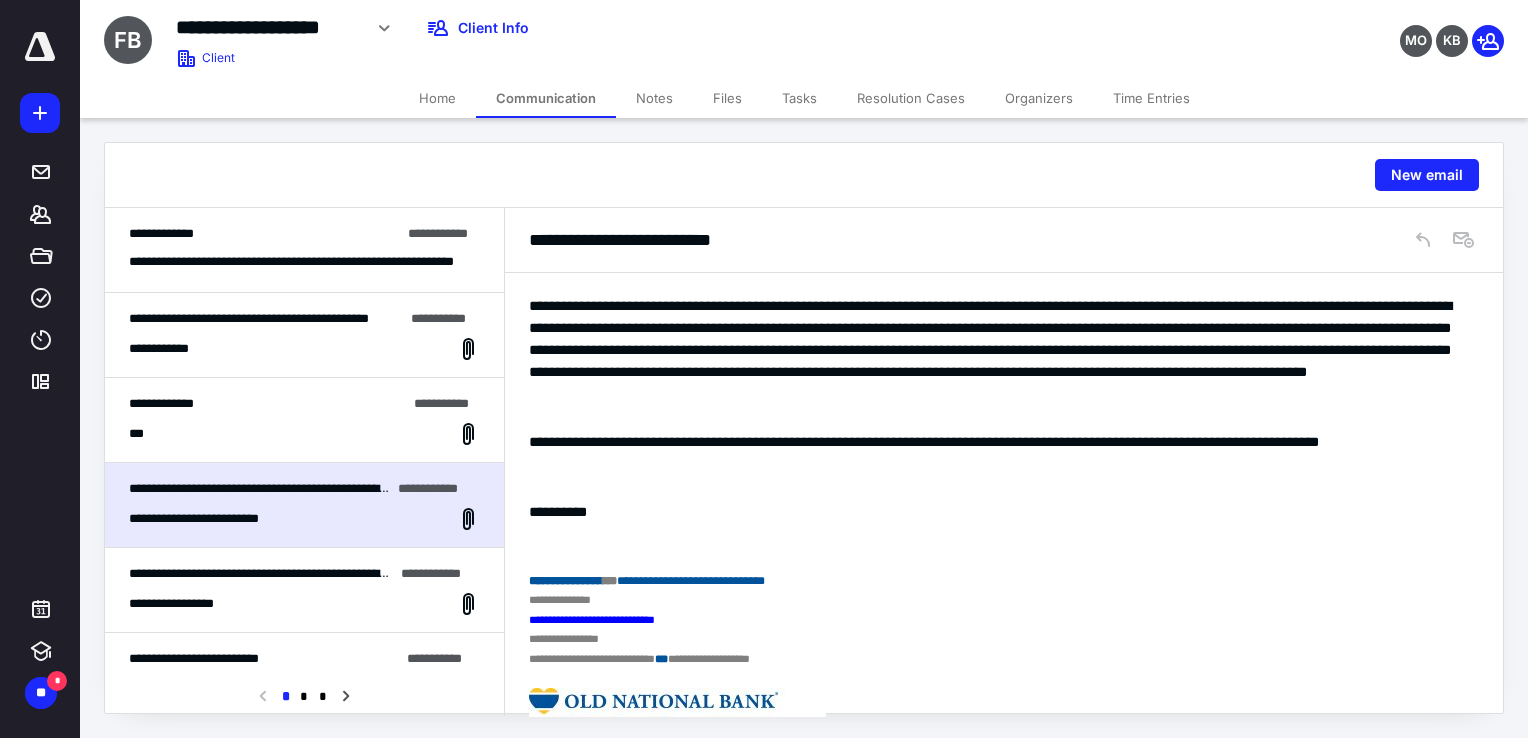 scroll, scrollTop: 4844, scrollLeft: 0, axis: vertical 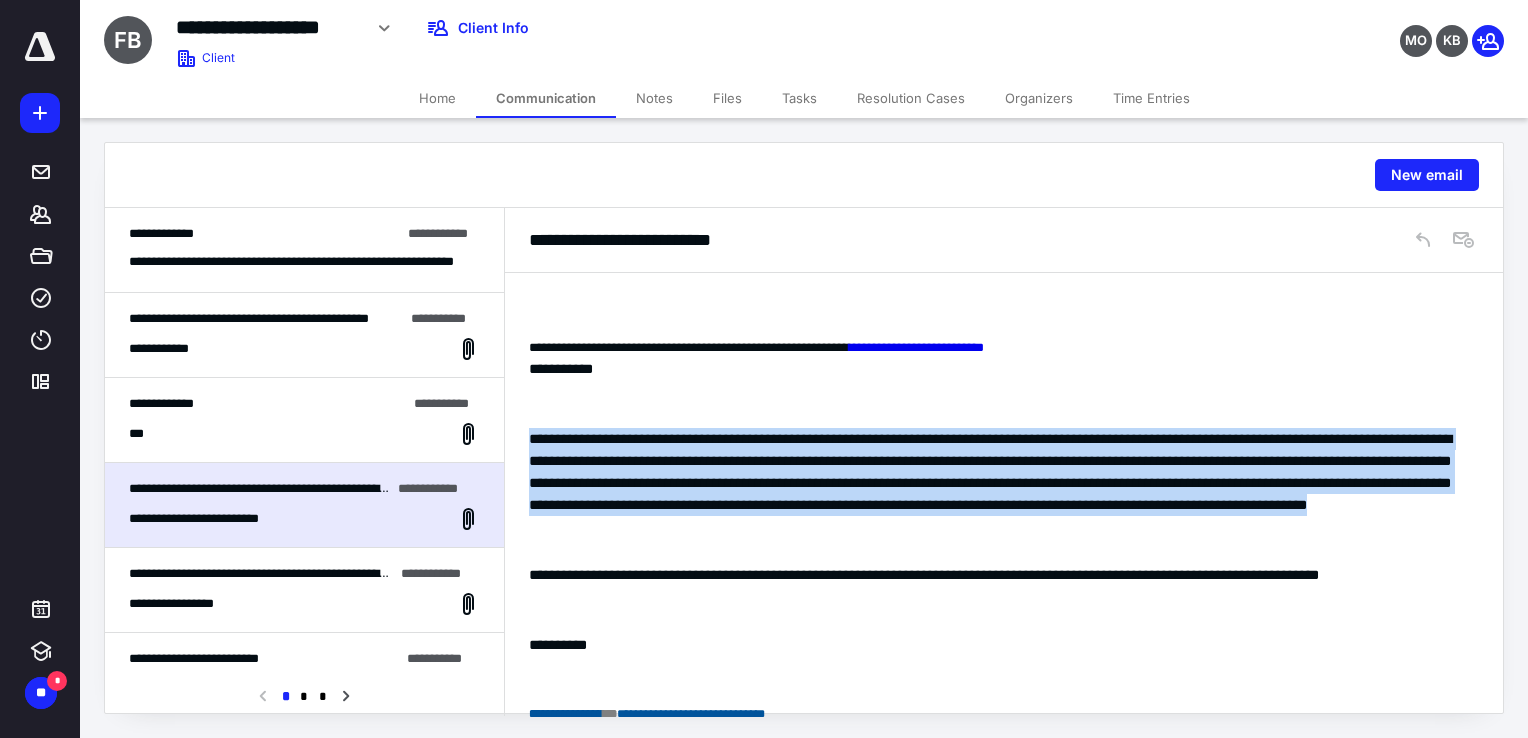 drag, startPoint x: 528, startPoint y: 437, endPoint x: 1040, endPoint y: 534, distance: 521.1075 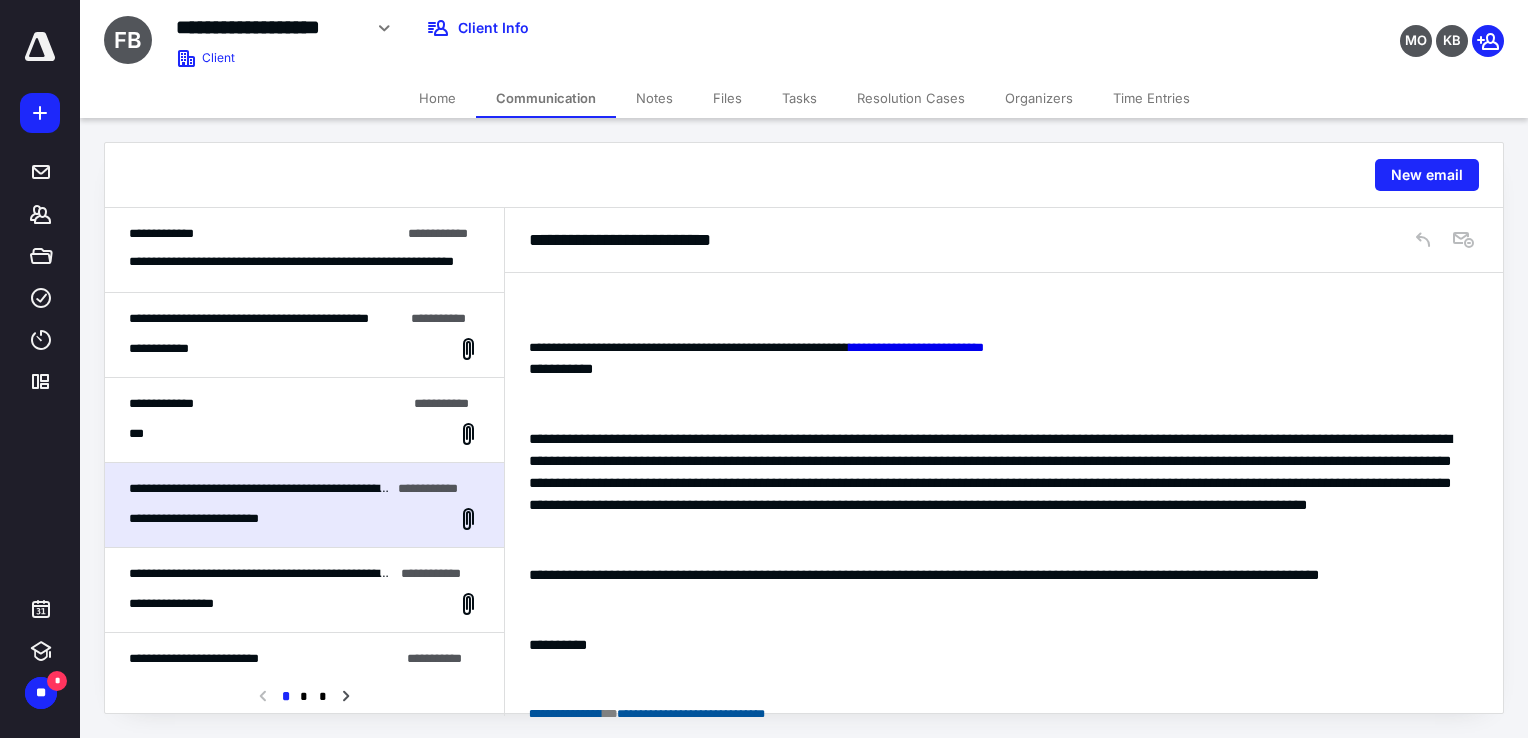 click on "**********" at bounding box center [996, 348] 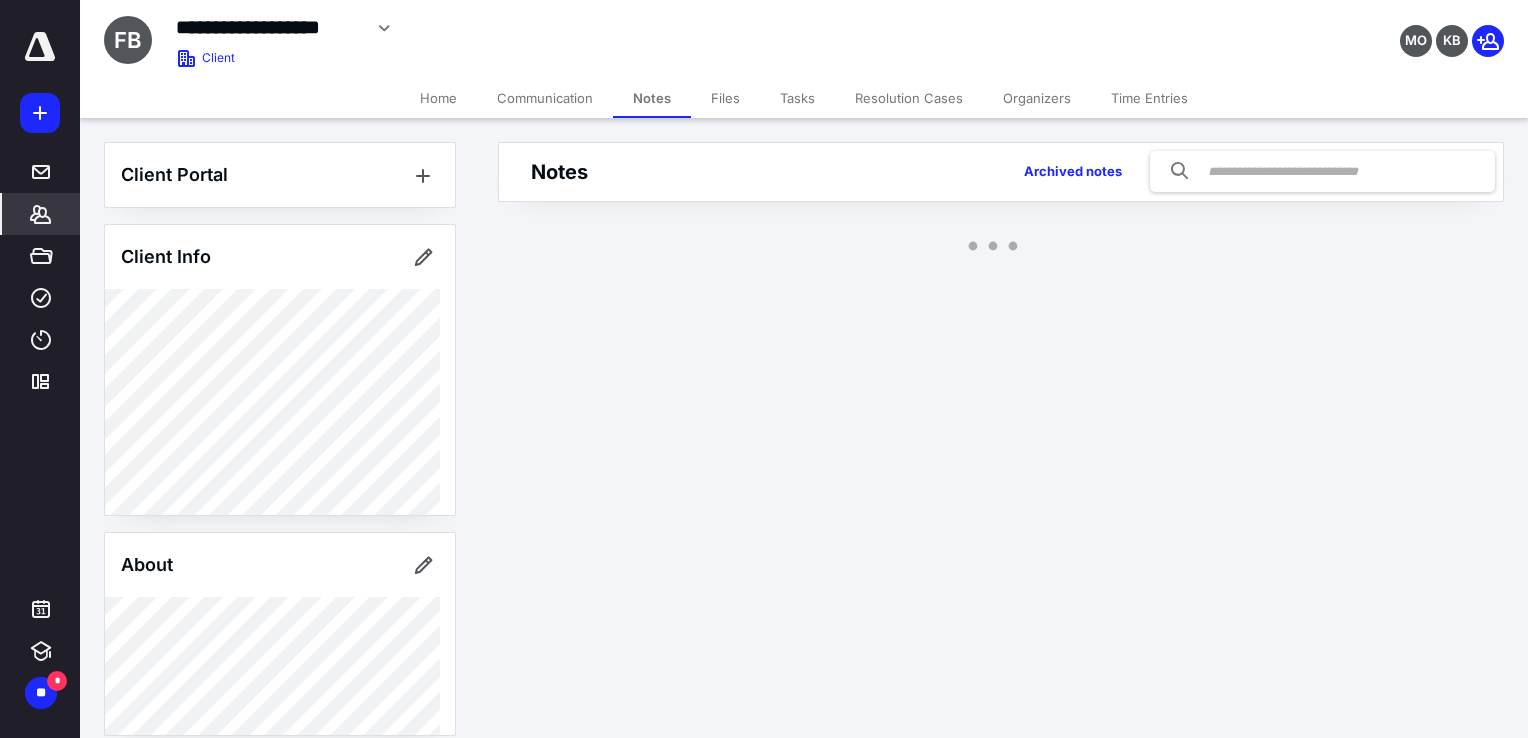 click on "Files" at bounding box center (725, 98) 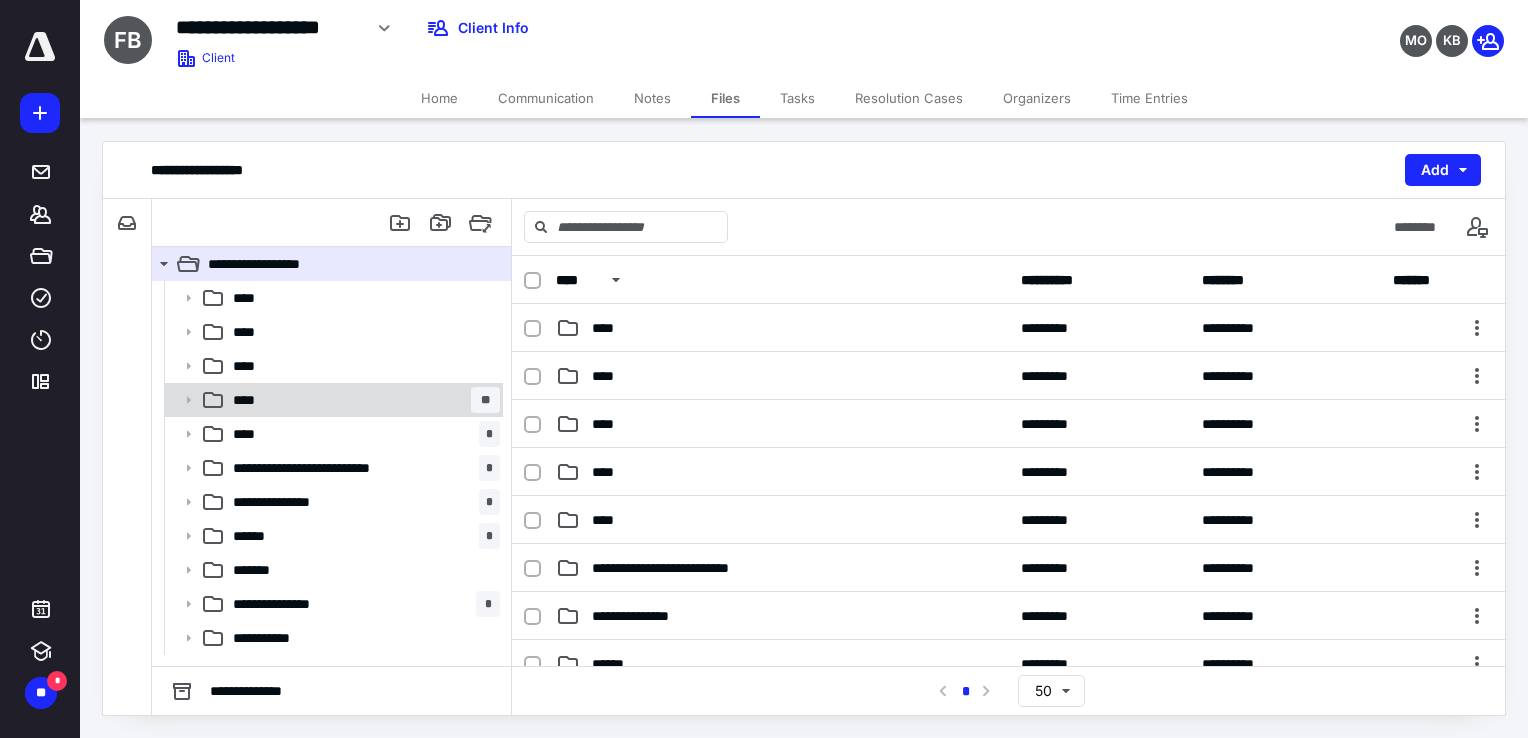 click on "**** **" at bounding box center (362, 400) 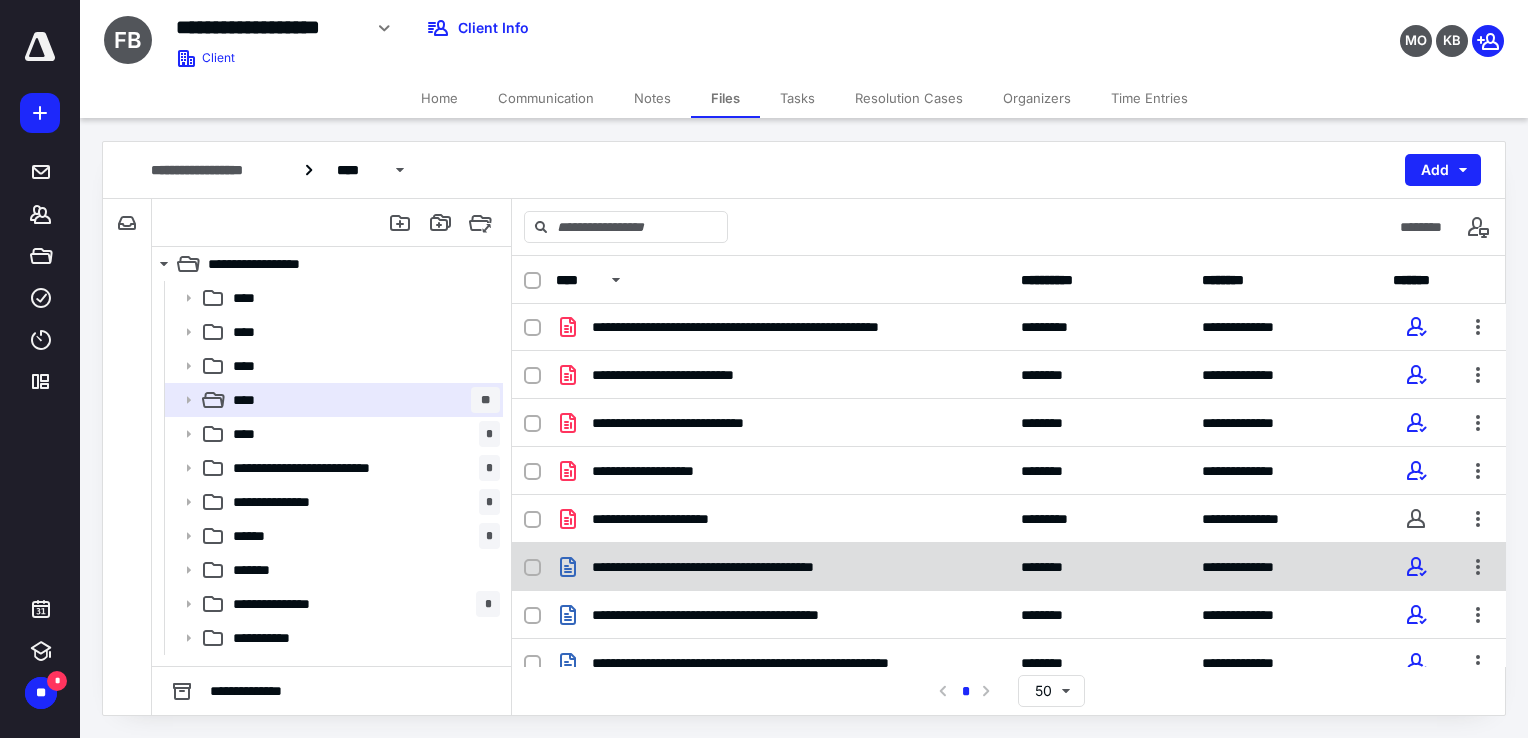 scroll, scrollTop: 0, scrollLeft: 0, axis: both 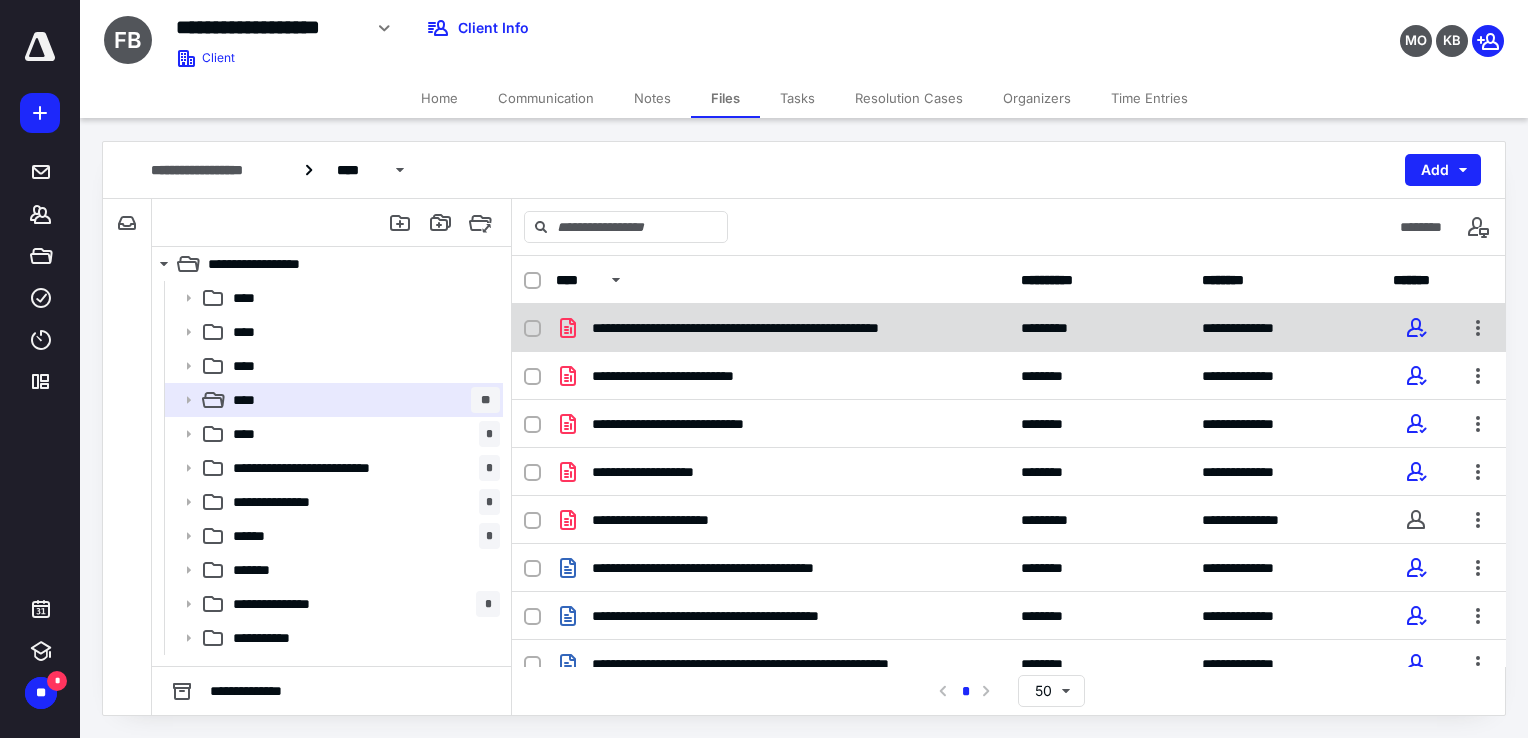 click on "**********" at bounding box center (1009, 328) 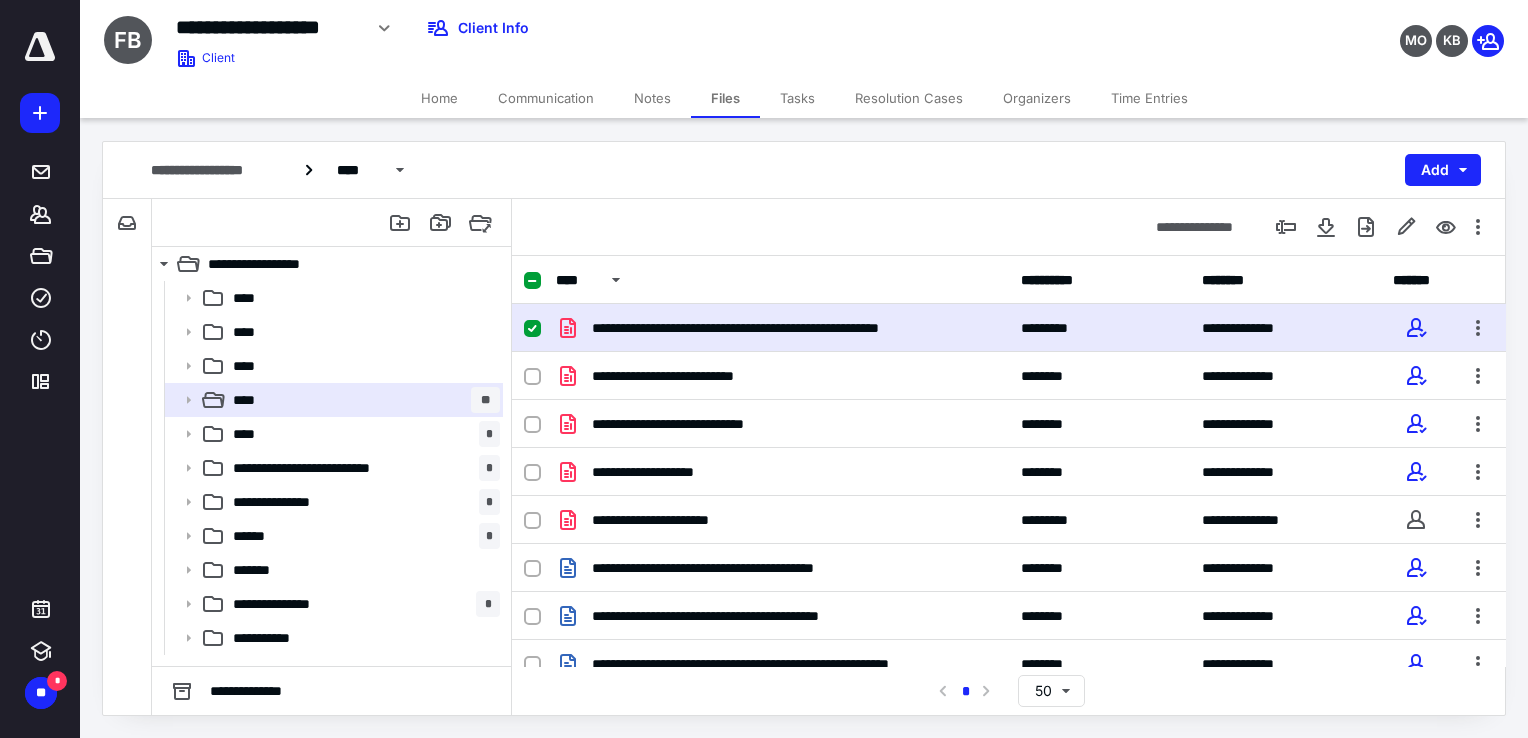 click on "**********" at bounding box center (1009, 328) 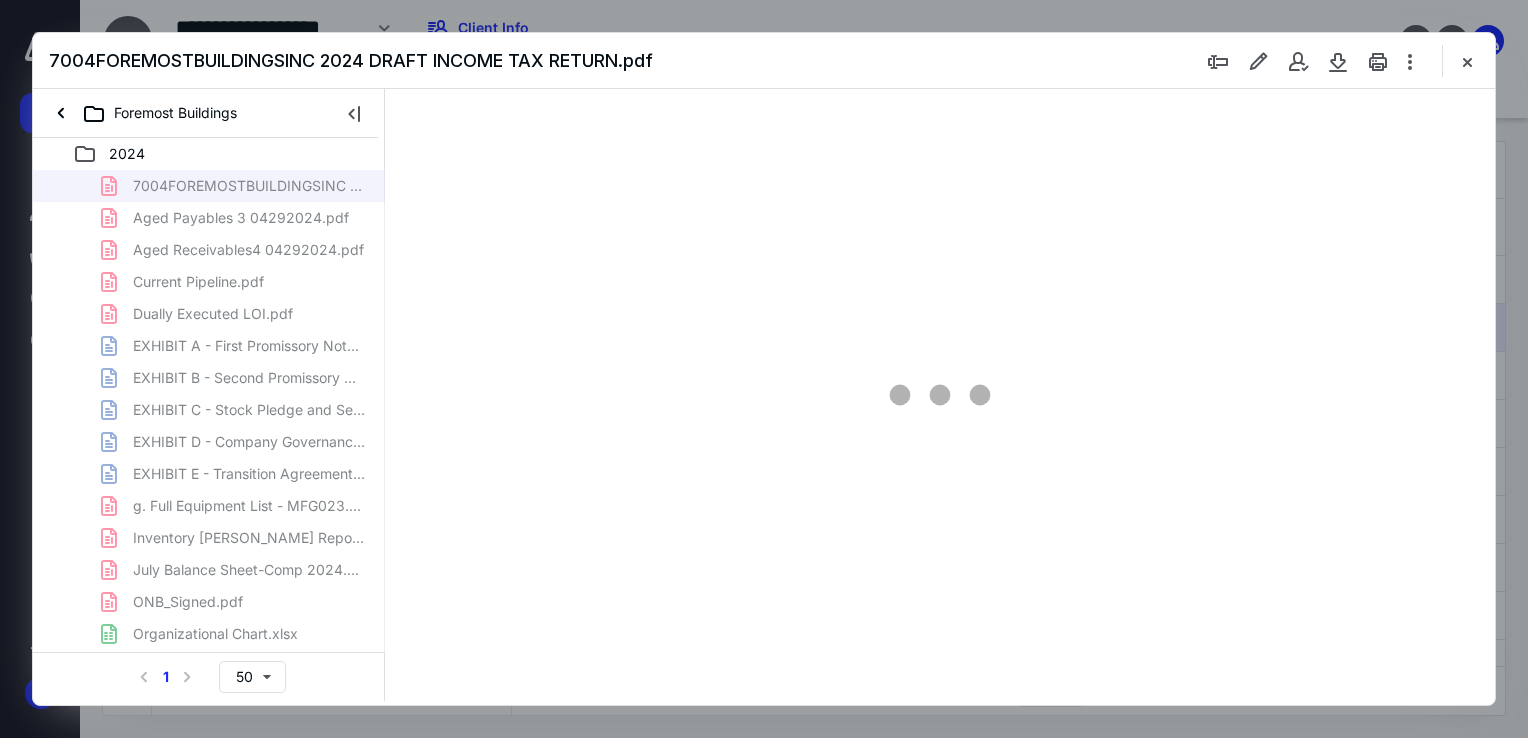 scroll, scrollTop: 0, scrollLeft: 0, axis: both 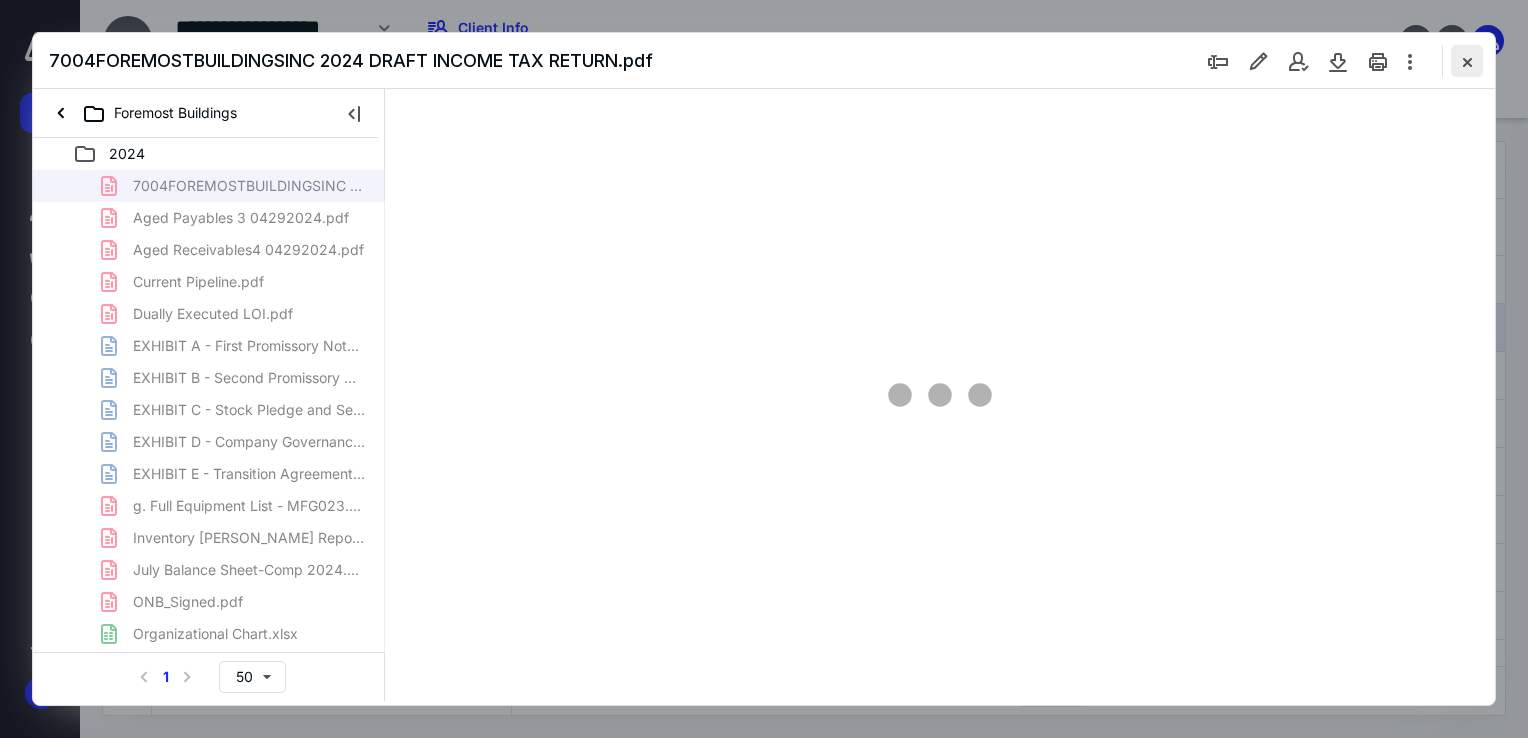 click at bounding box center [1467, 61] 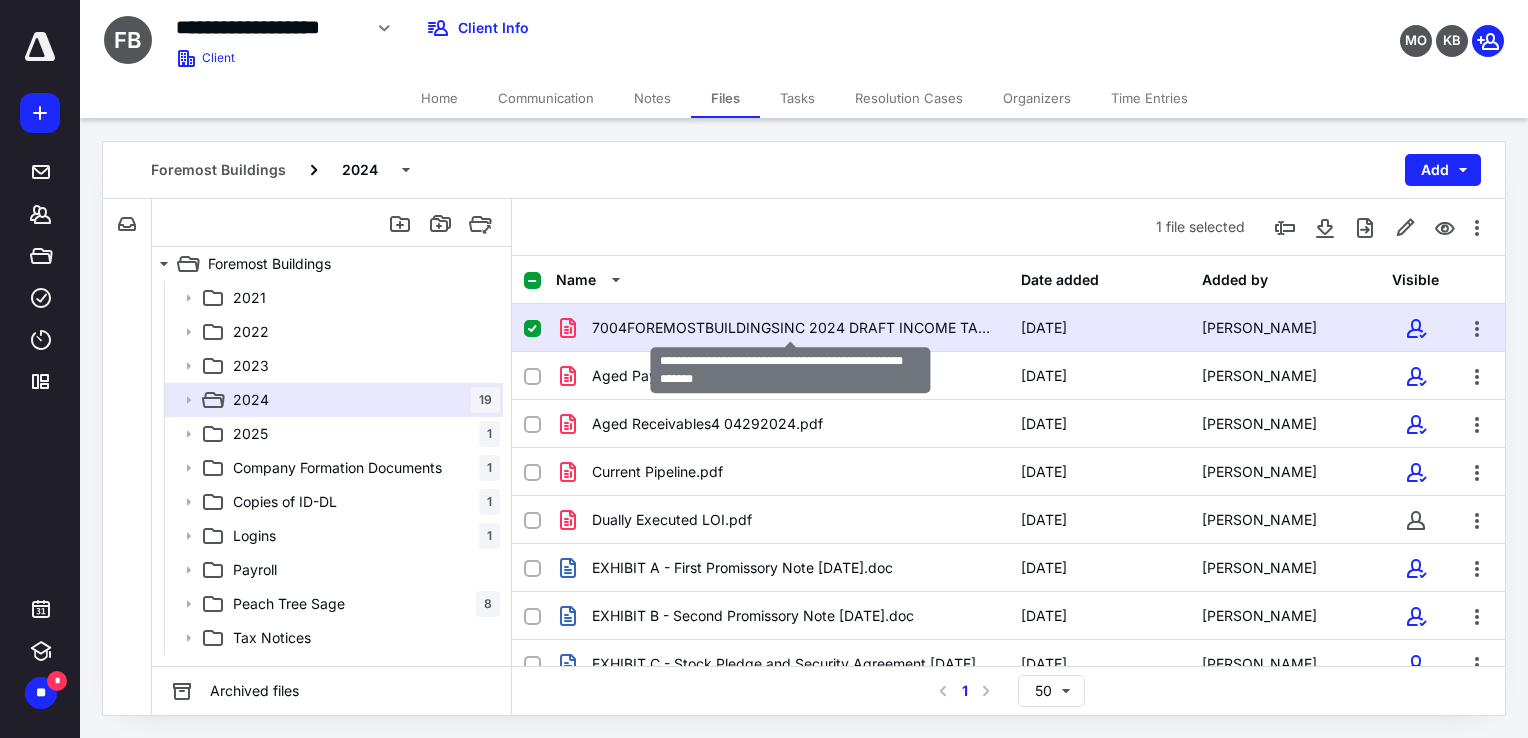 click on "7004FOREMOSTBUILDINGSINC 2024 DRAFT INCOME TAX RETURN.pdf" at bounding box center [794, 328] 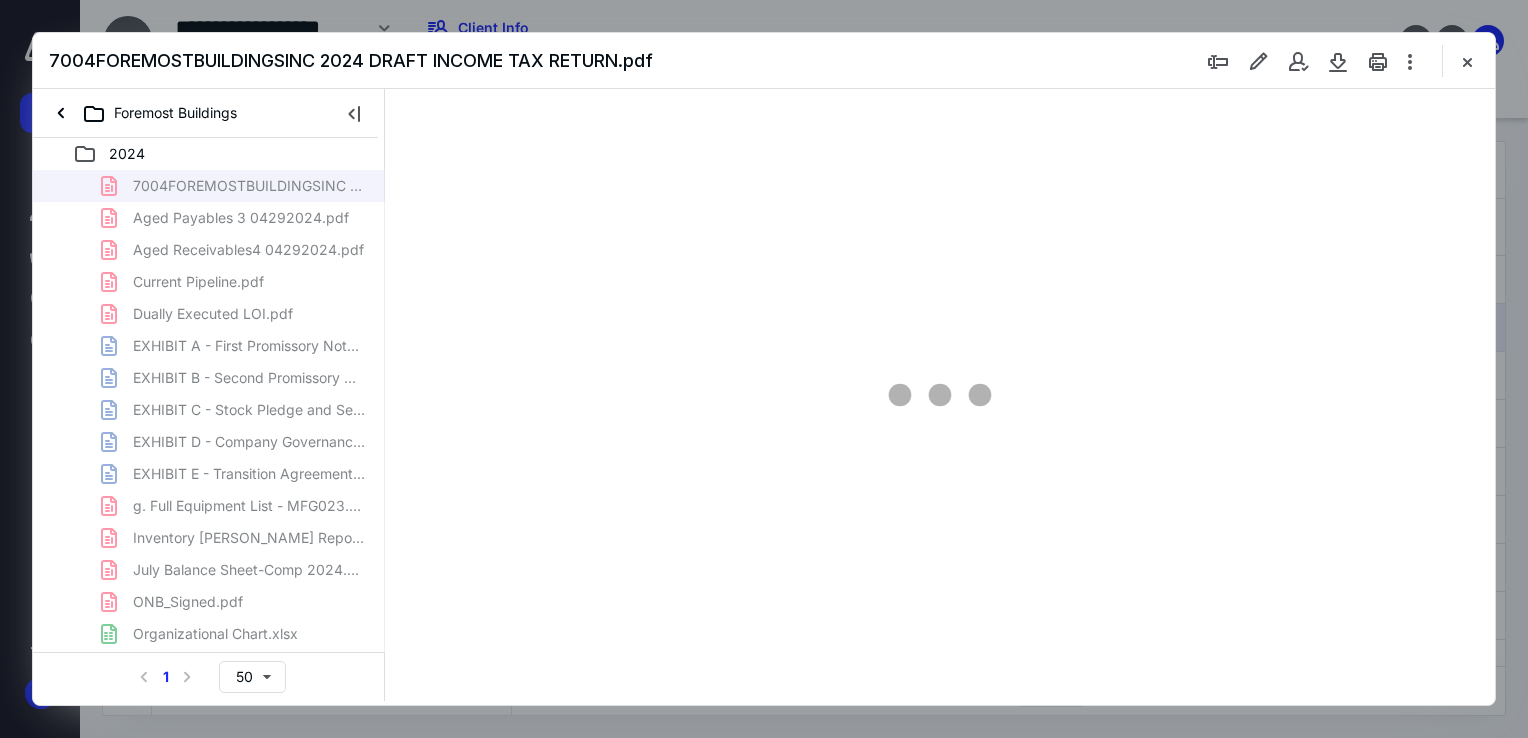 scroll, scrollTop: 0, scrollLeft: 0, axis: both 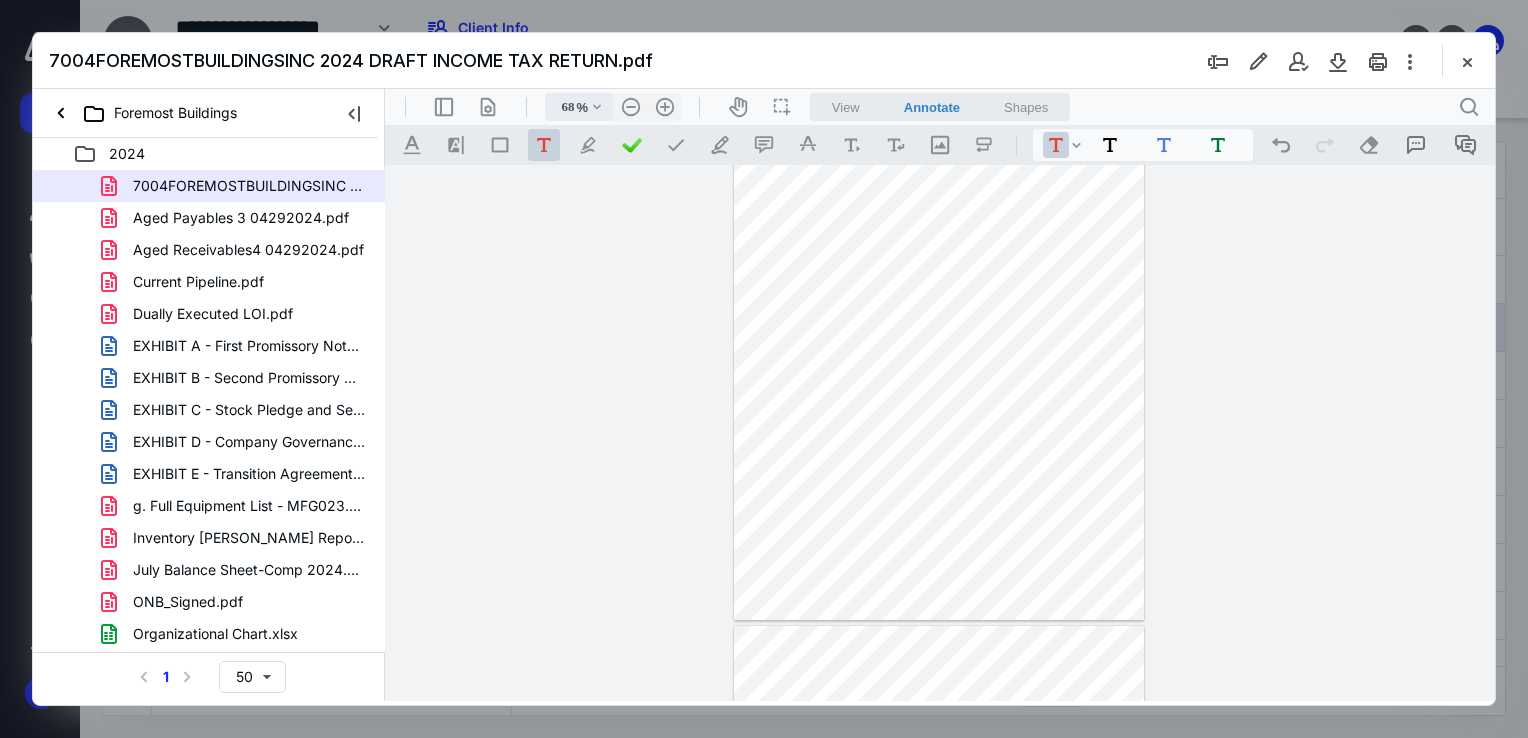 click on "68" at bounding box center (562, 107) 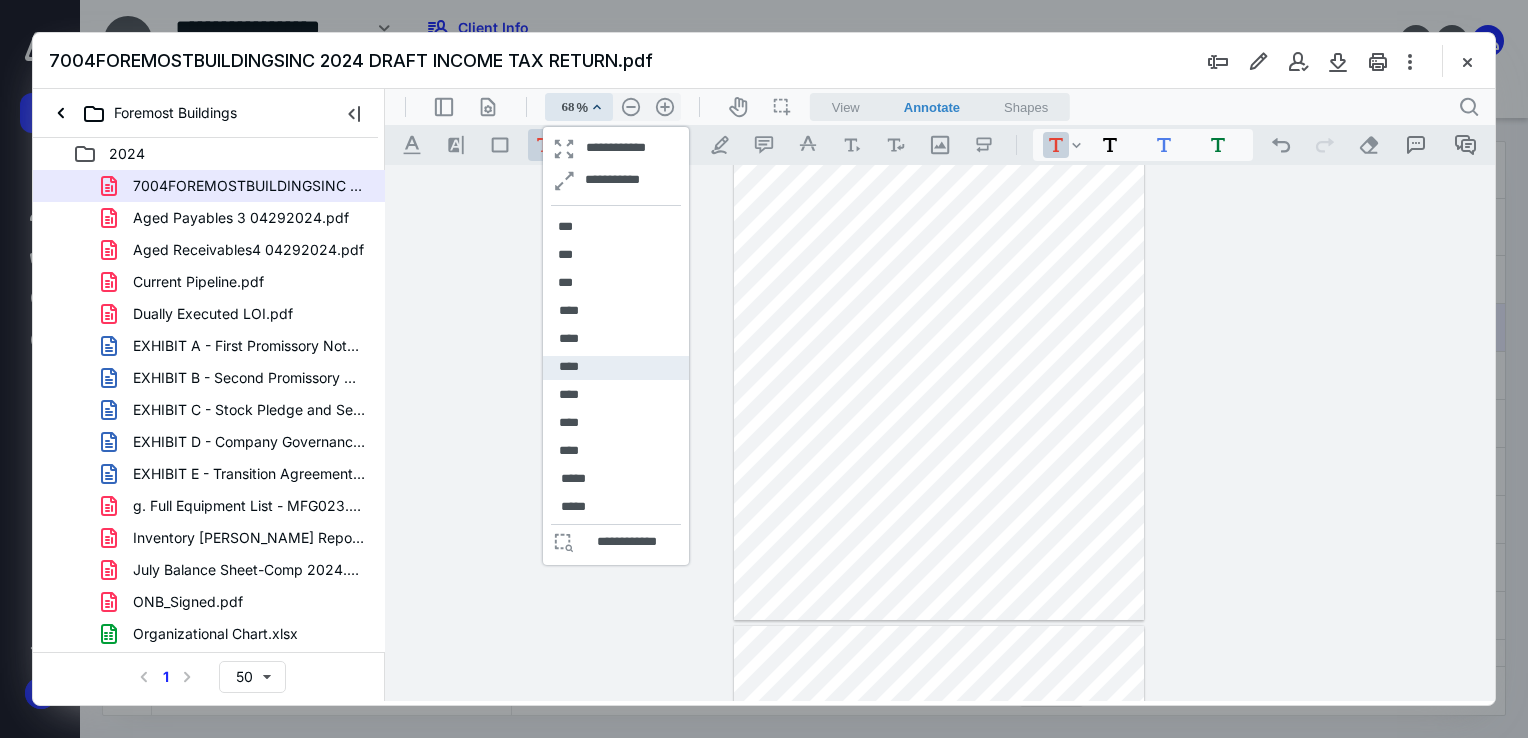 click on "****" at bounding box center (569, 367) 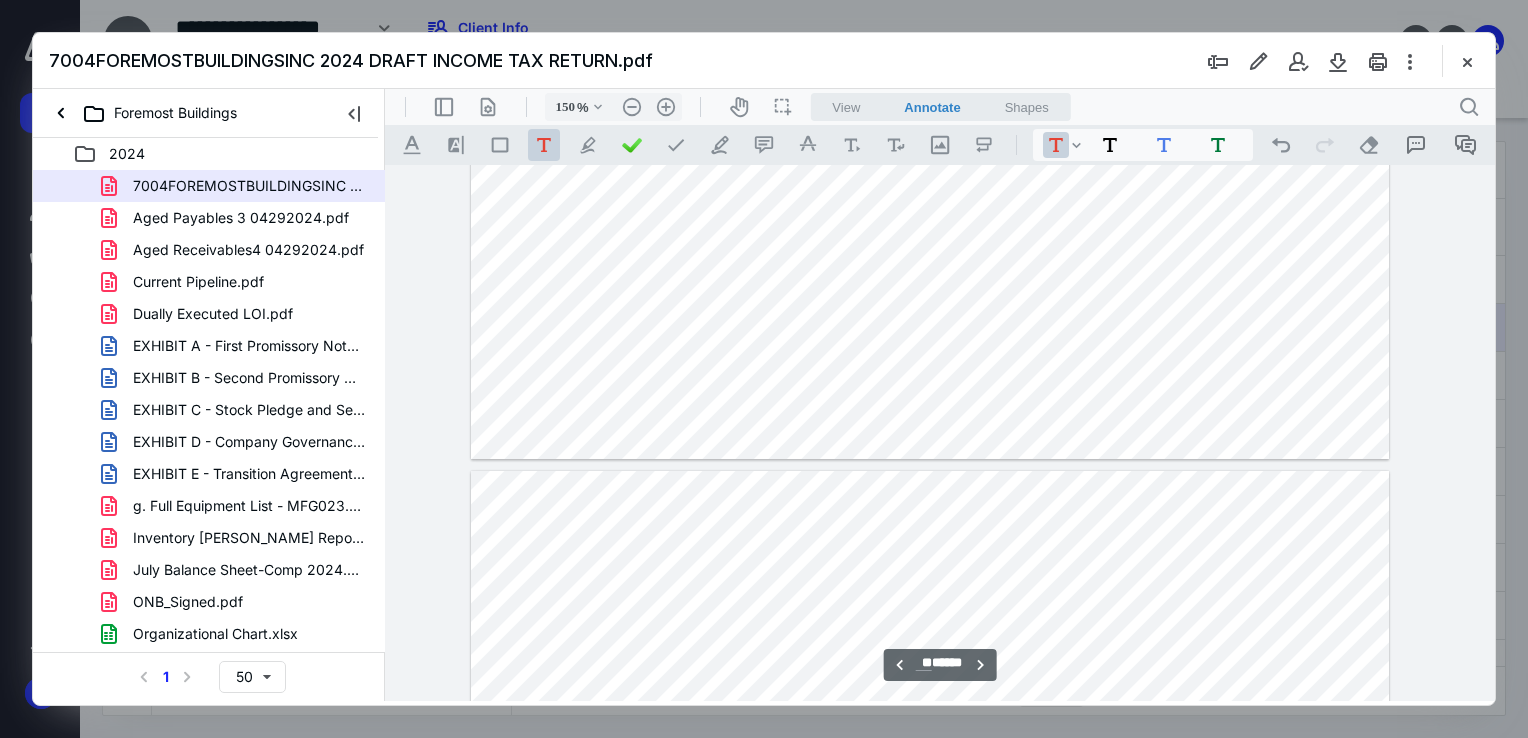scroll, scrollTop: 17000, scrollLeft: 55, axis: both 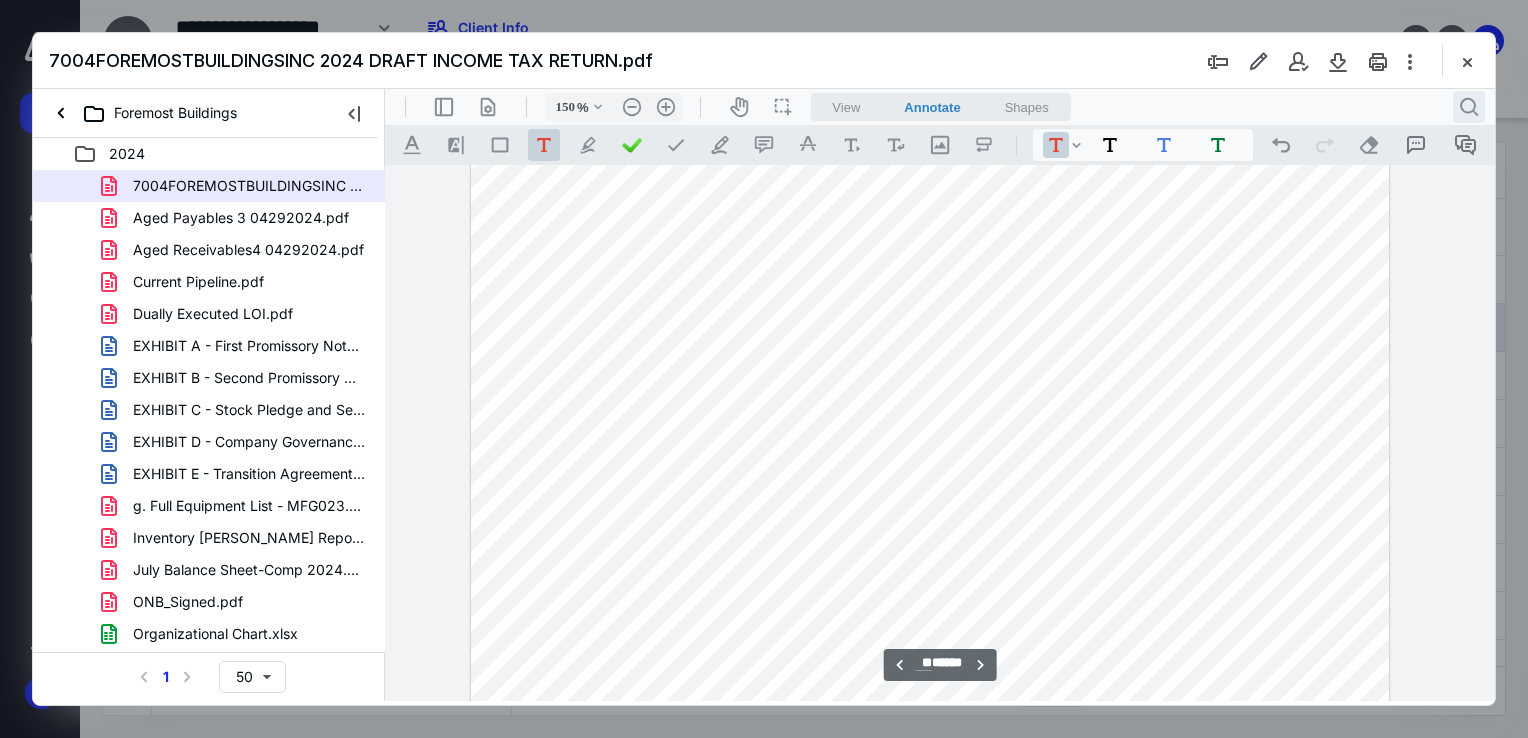 click on ".cls-1{fill:#abb0c4;} icon - header - search" at bounding box center (1469, 107) 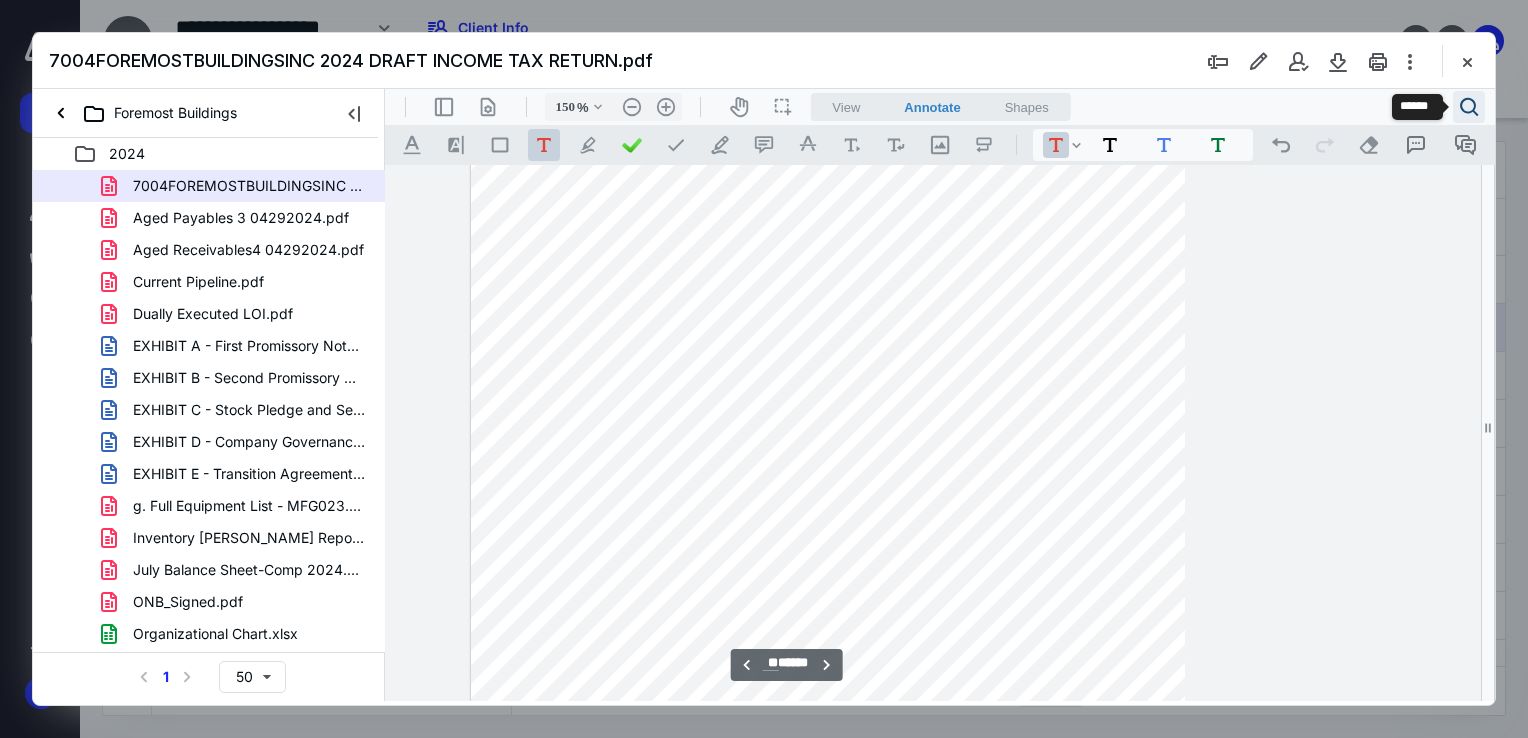 type 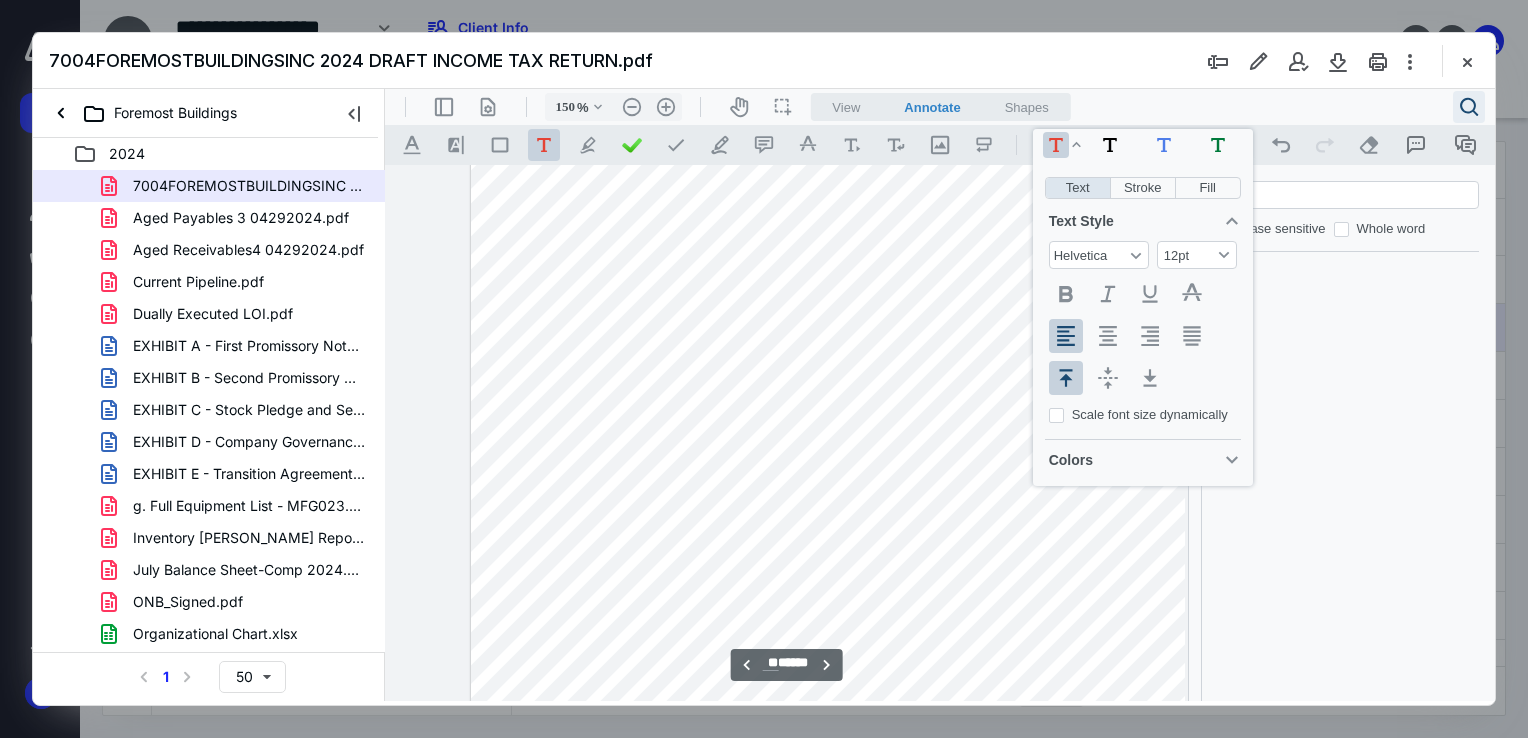 type on "***" 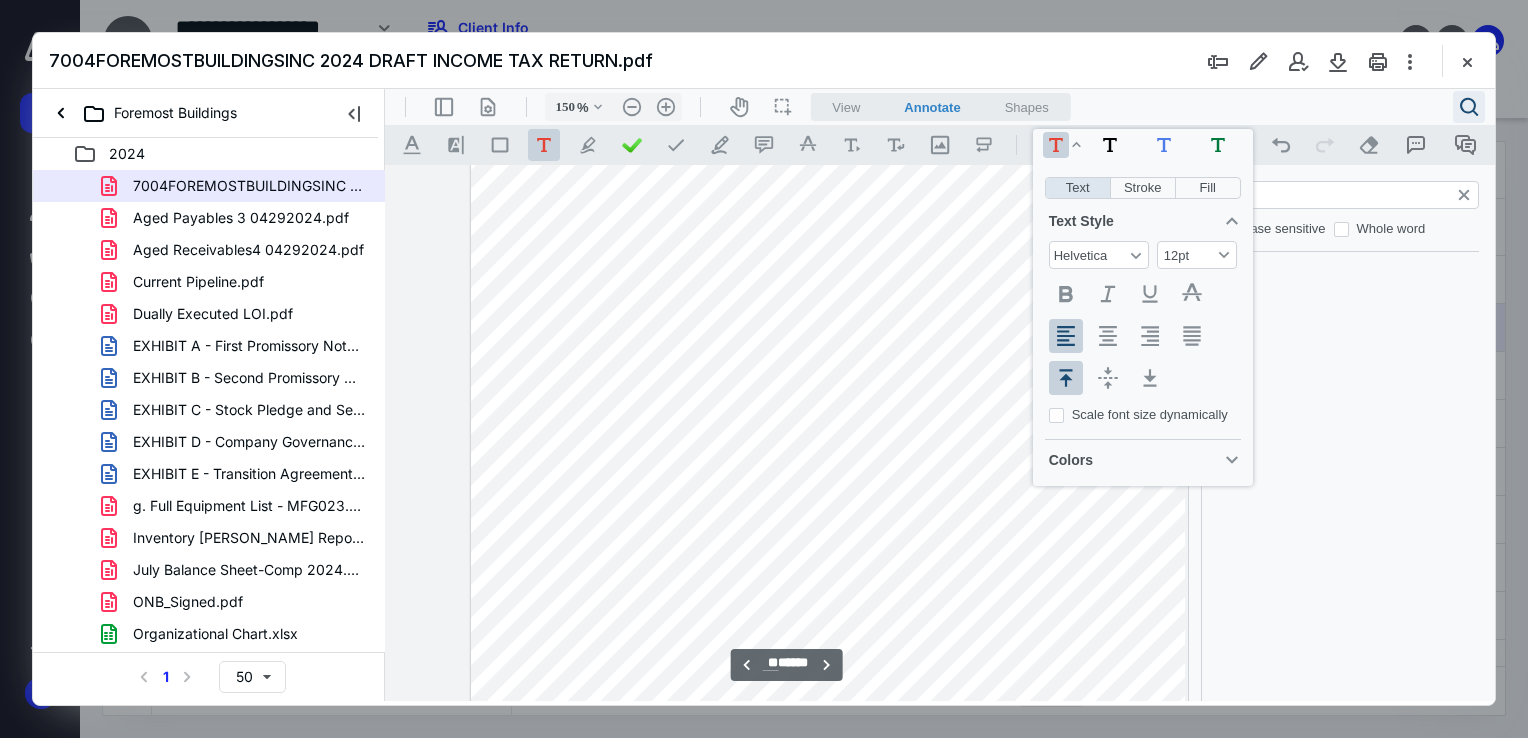 type on "**" 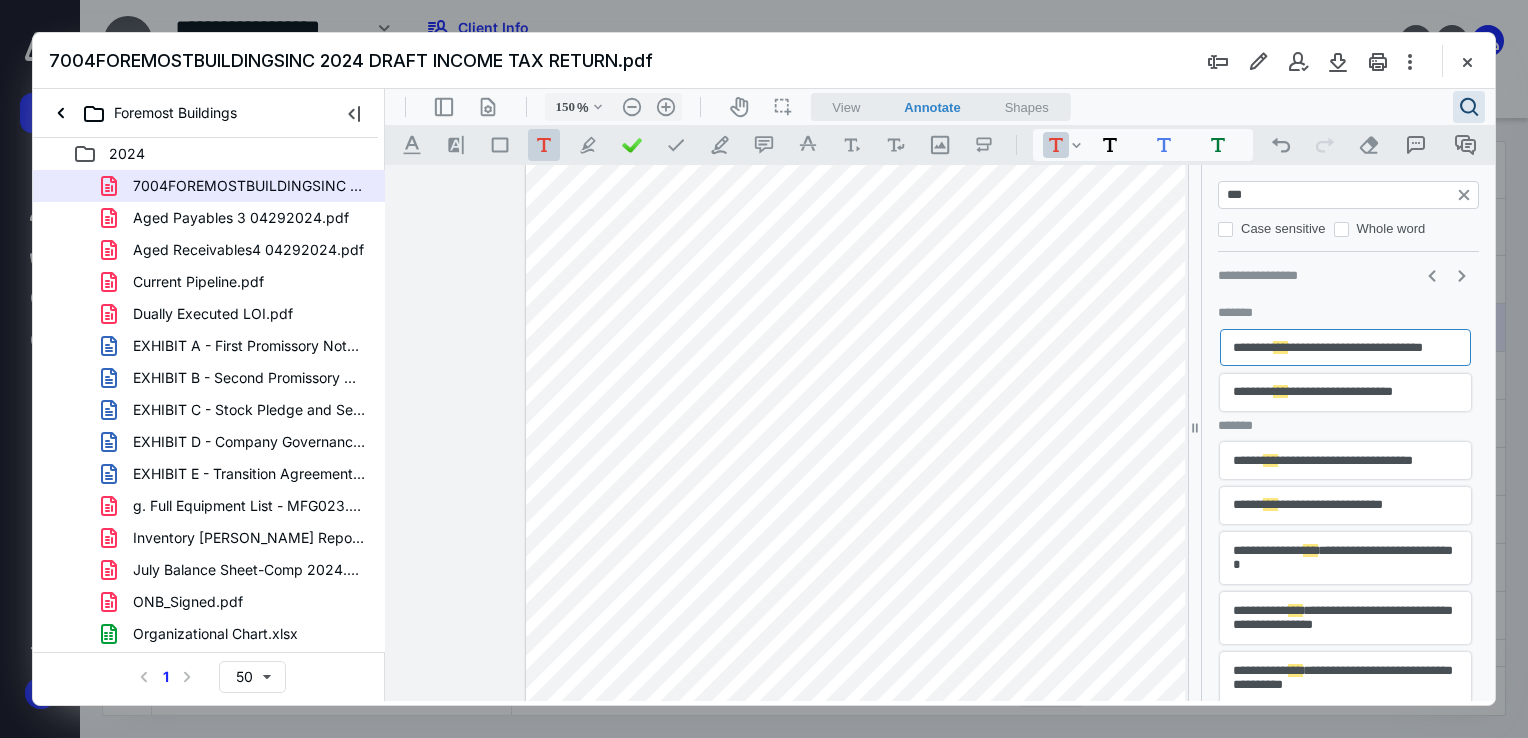 type on "***" 